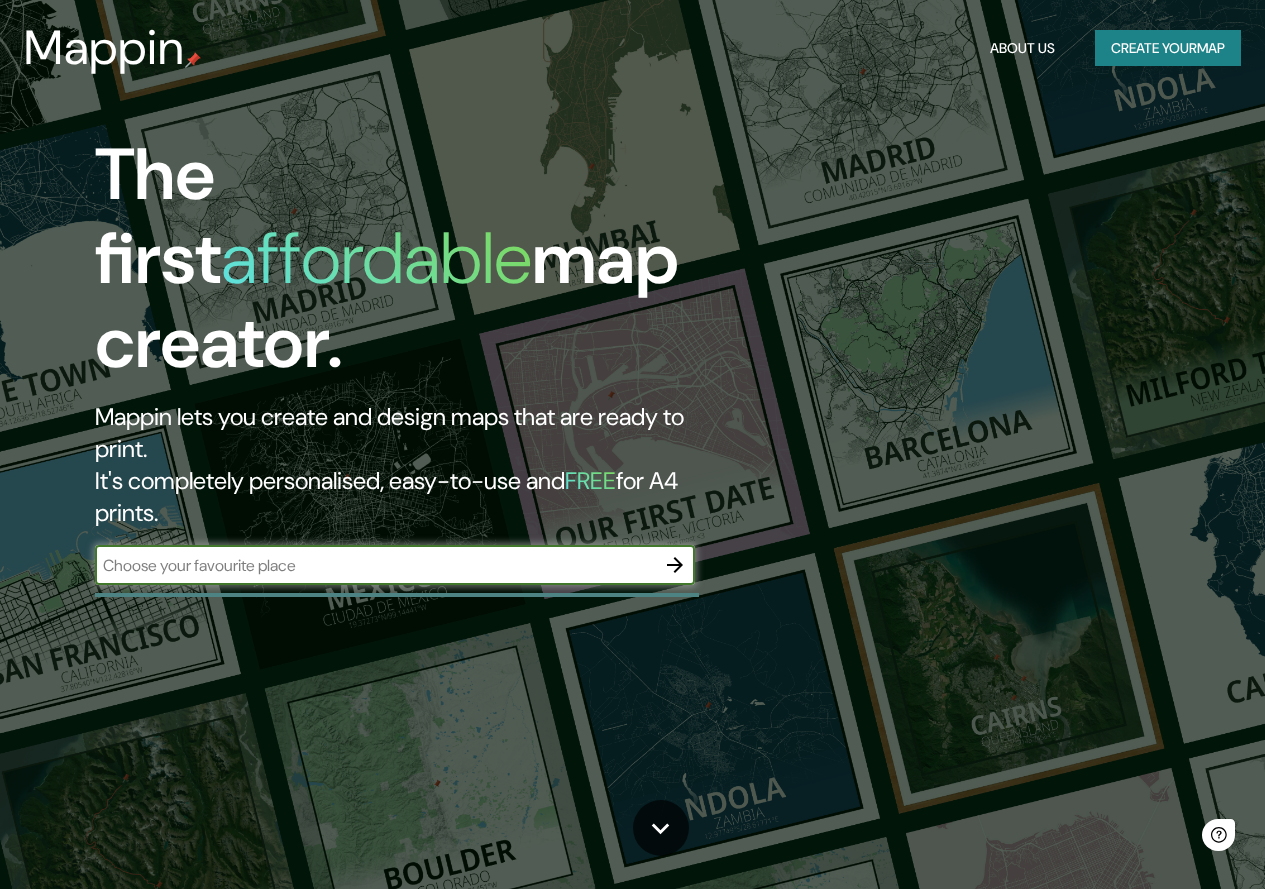 scroll, scrollTop: 0, scrollLeft: 0, axis: both 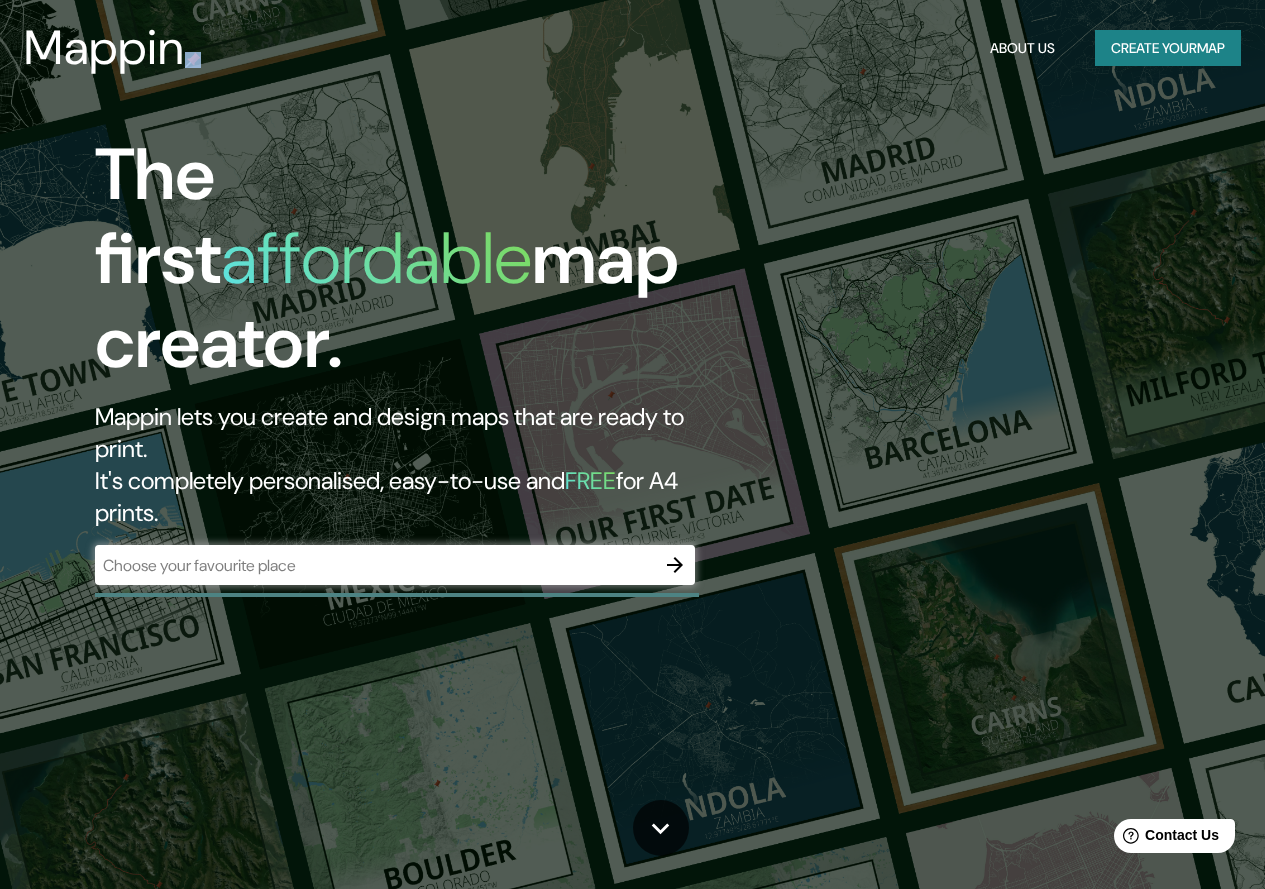 drag, startPoint x: 903, startPoint y: 6, endPoint x: 888, endPoint y: -10, distance: 21.931713 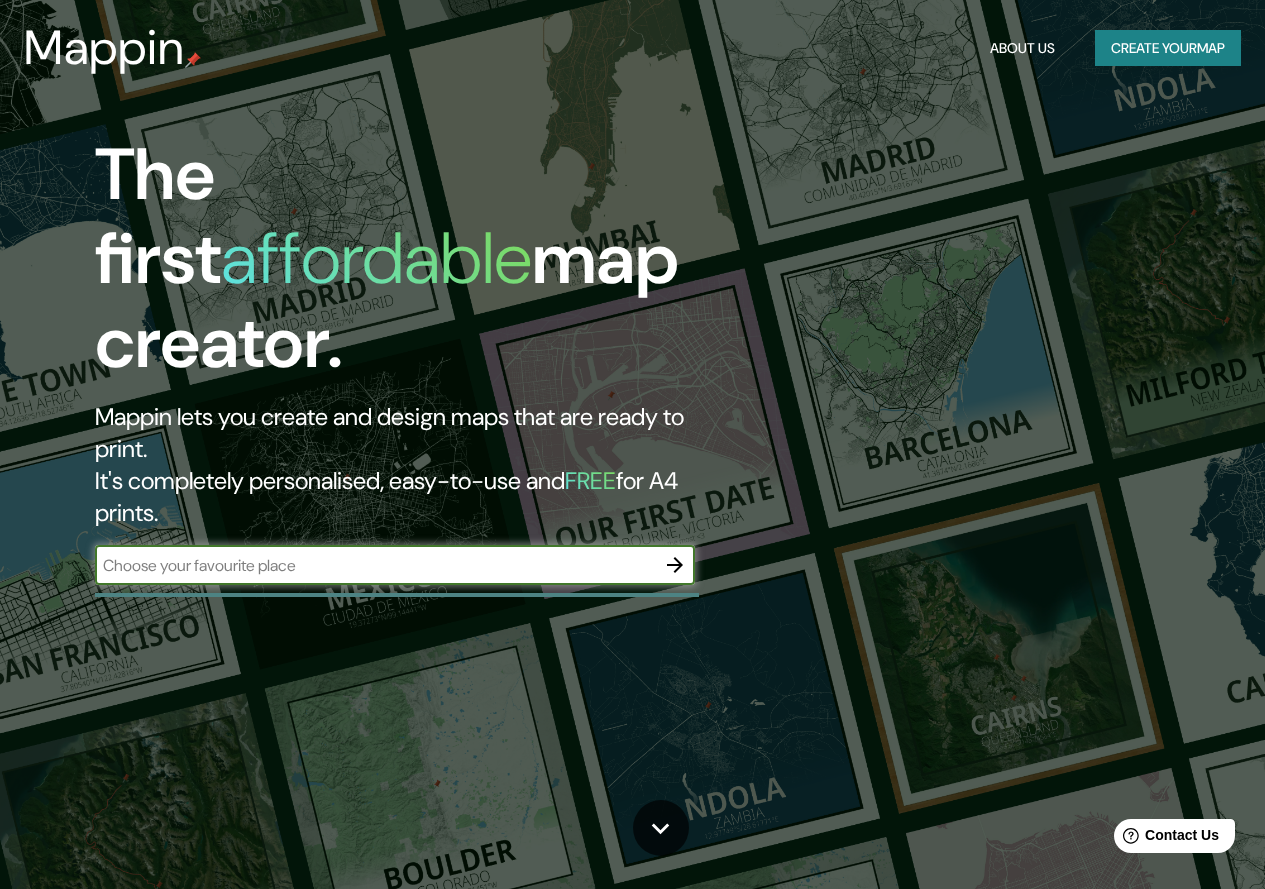 click at bounding box center [375, 565] 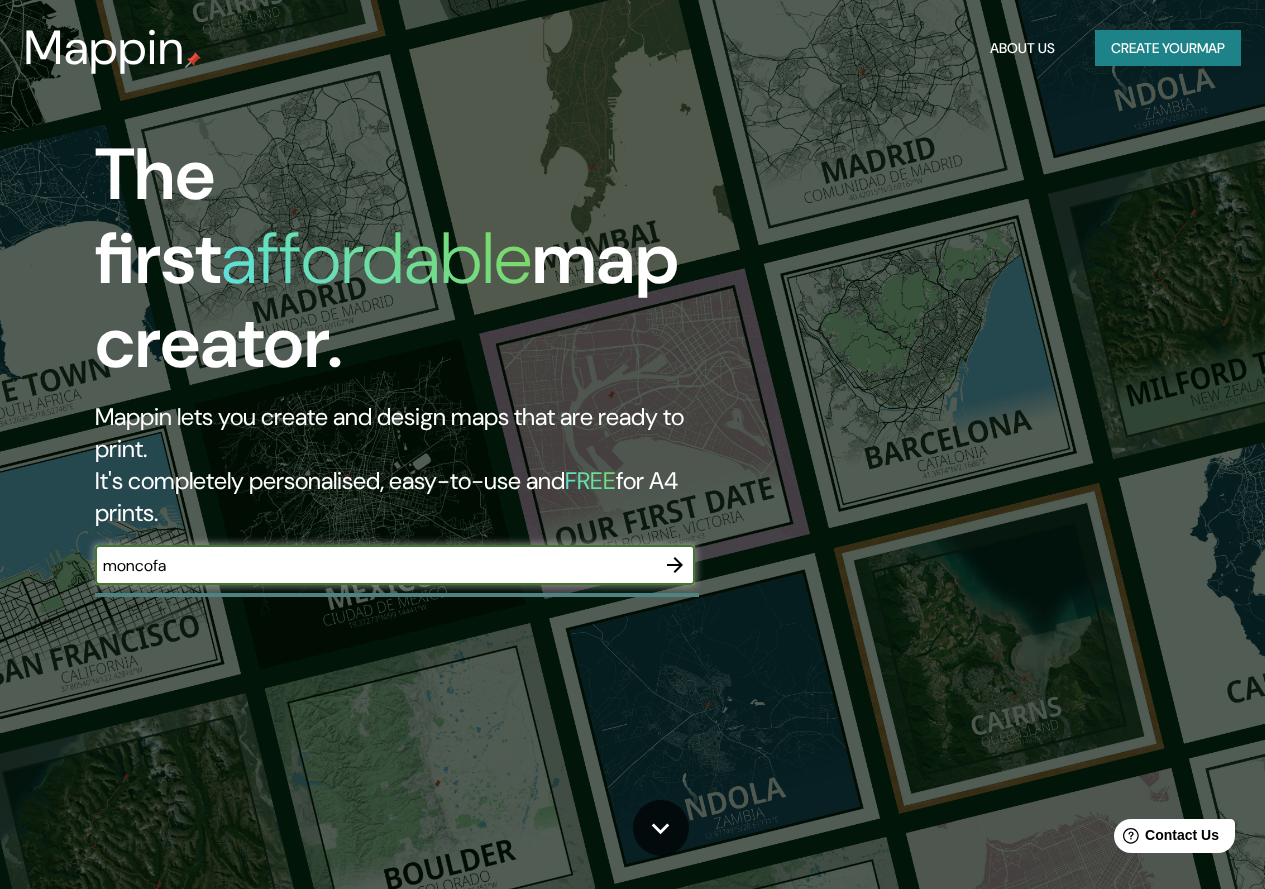 type on "moncofa" 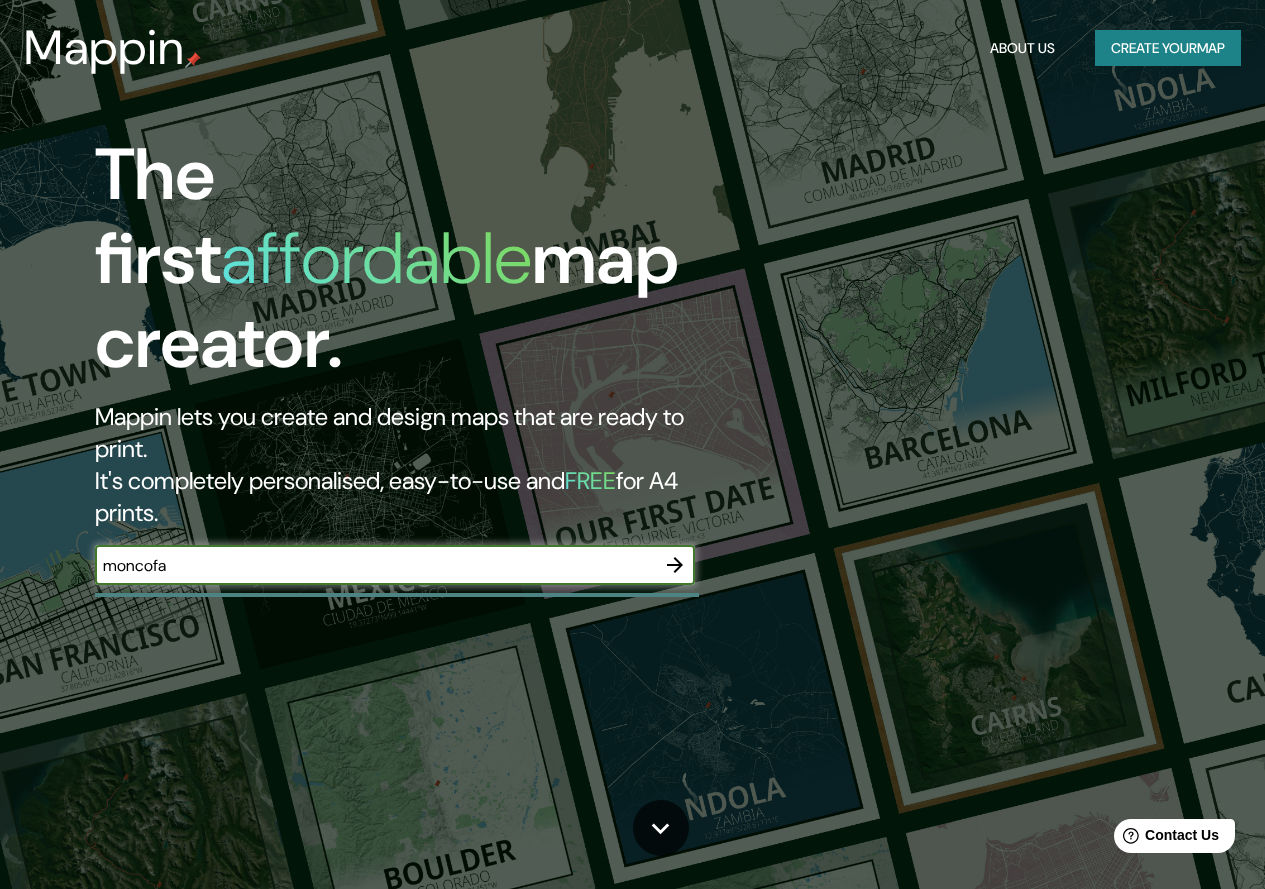click 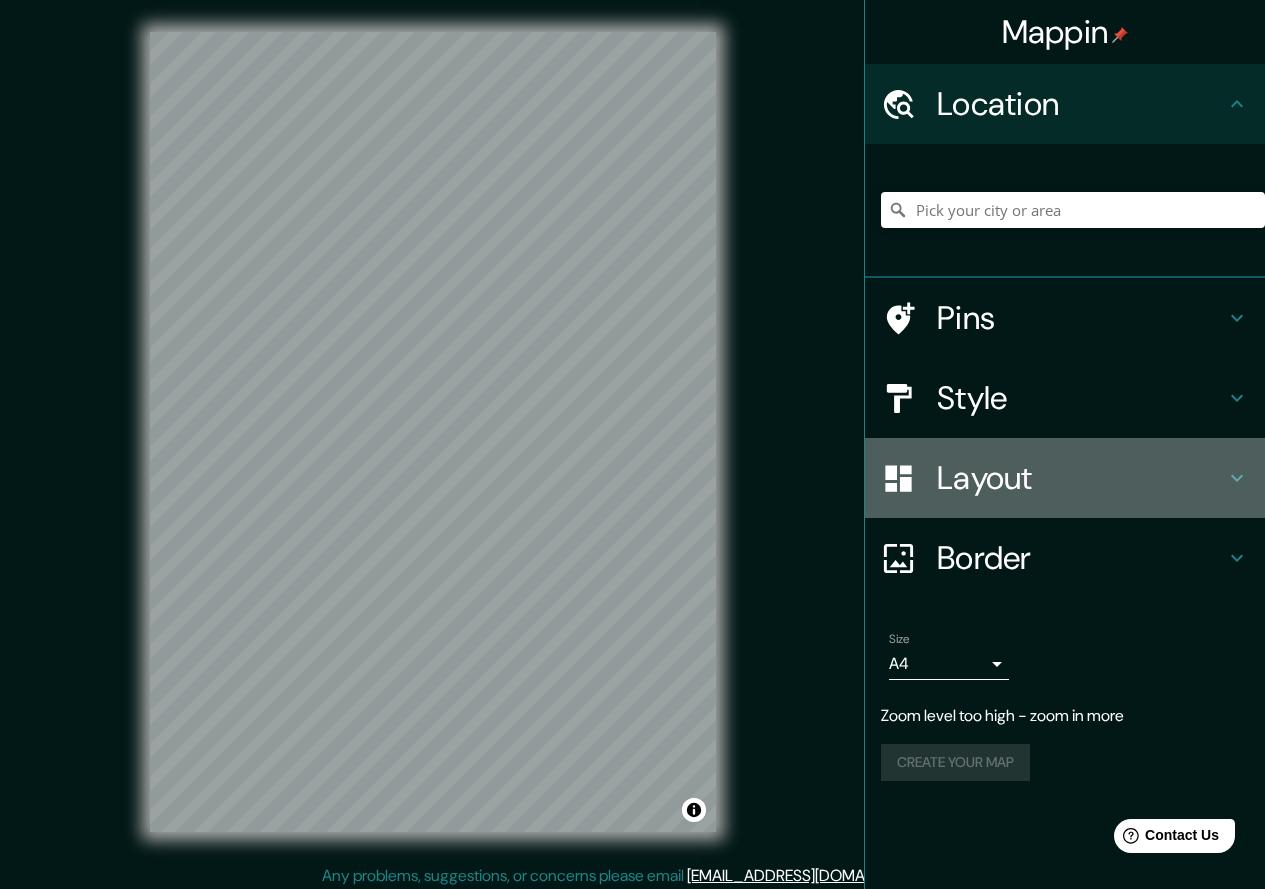 click on "Layout" at bounding box center (1065, 478) 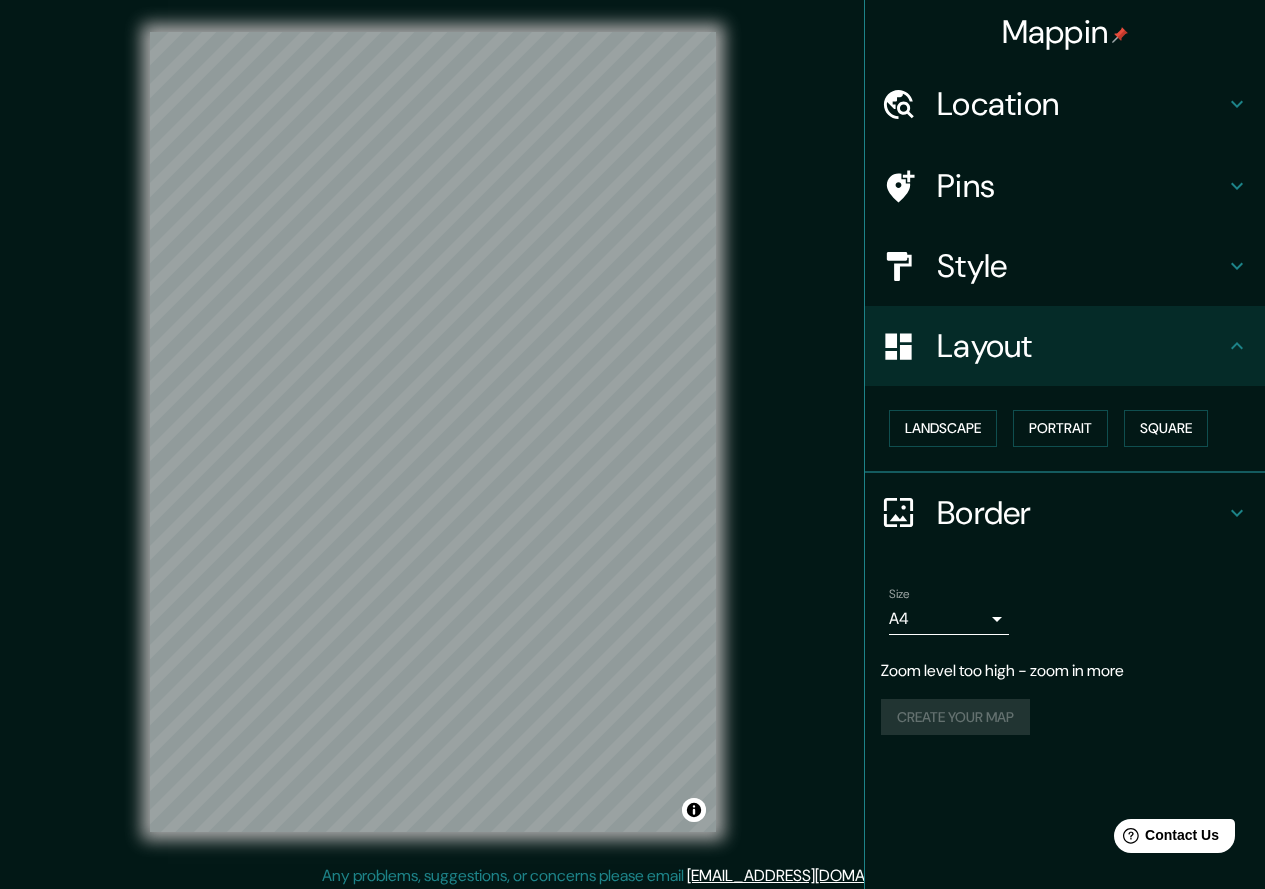 click on "Pins" at bounding box center (1081, 186) 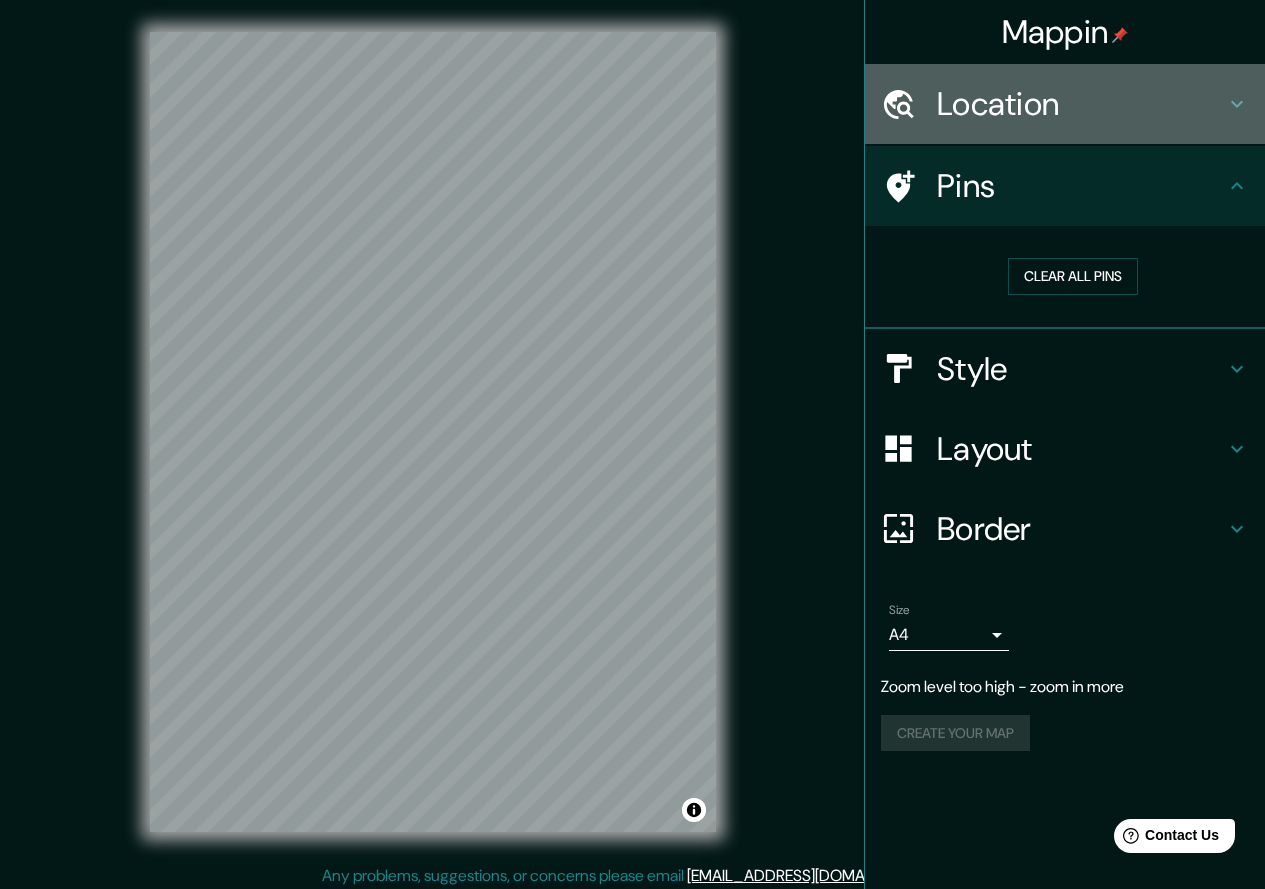 click on "Location" at bounding box center [1081, 104] 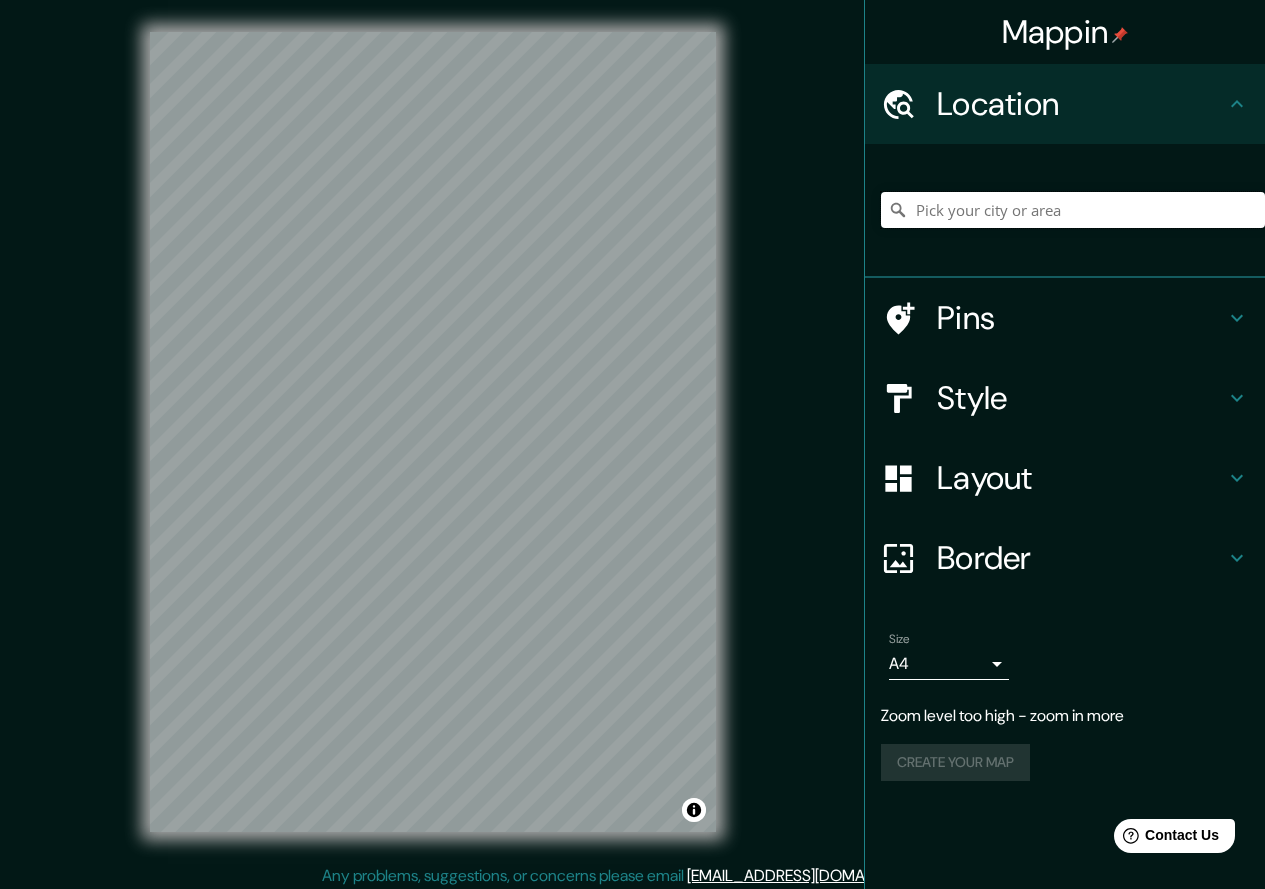 click at bounding box center (1073, 210) 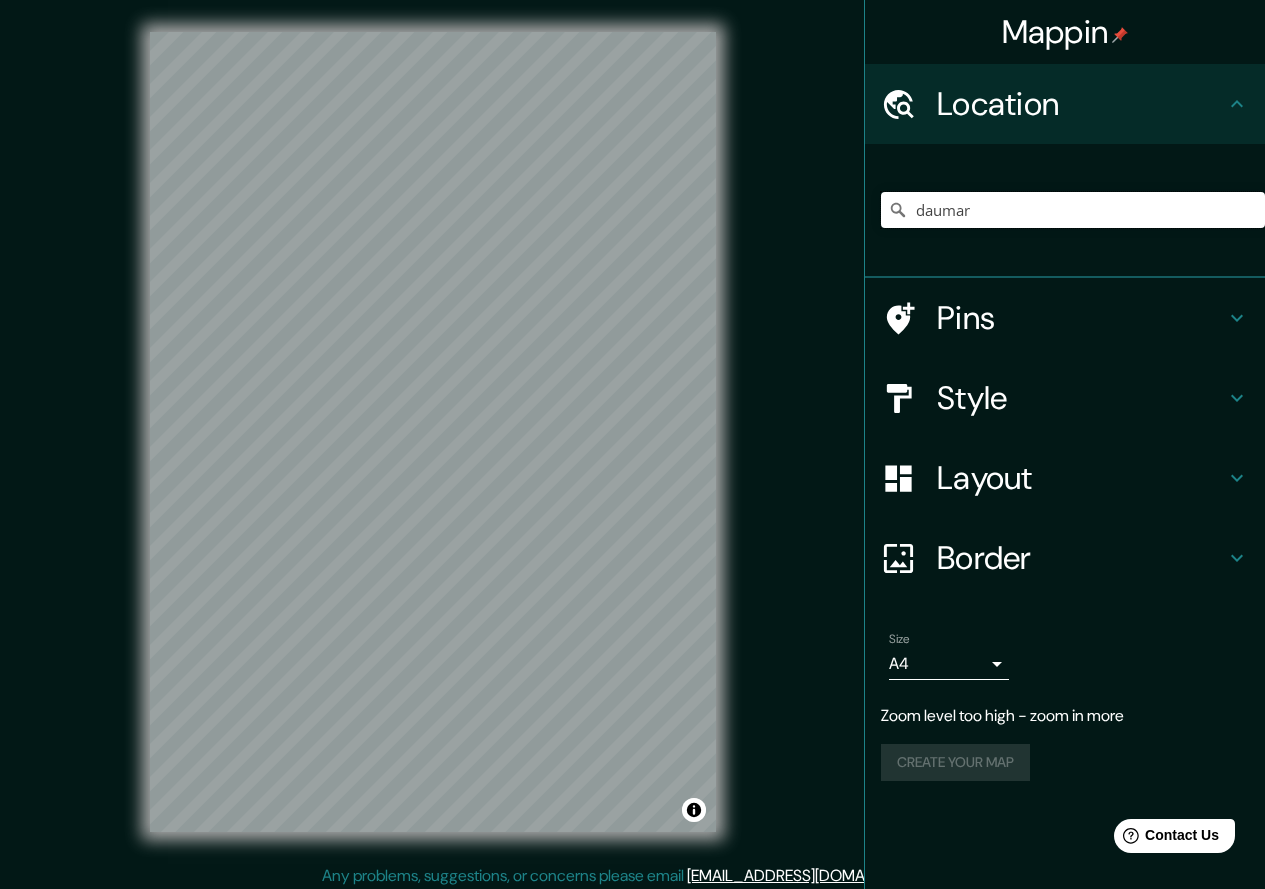 type on "daumar" 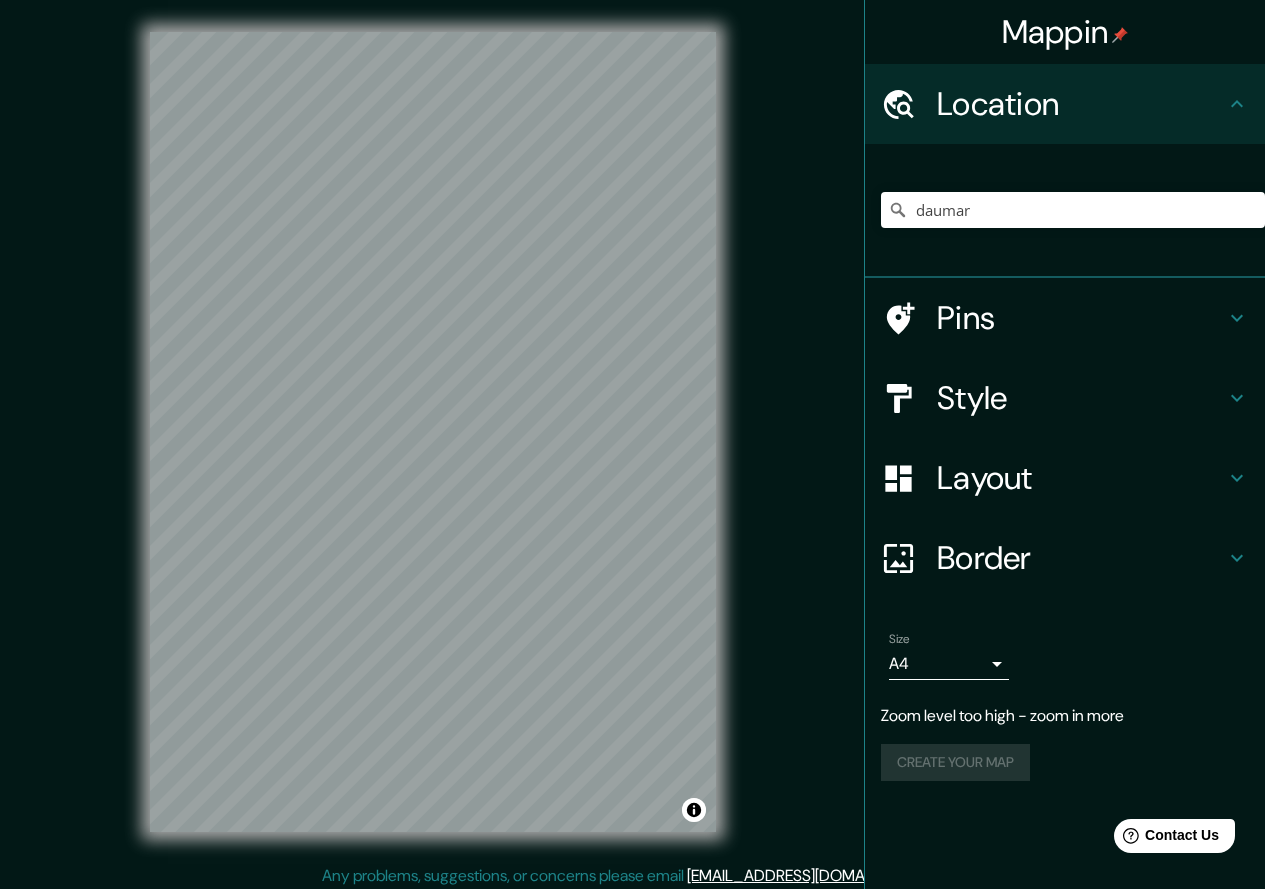 click on "Location" at bounding box center (1065, 104) 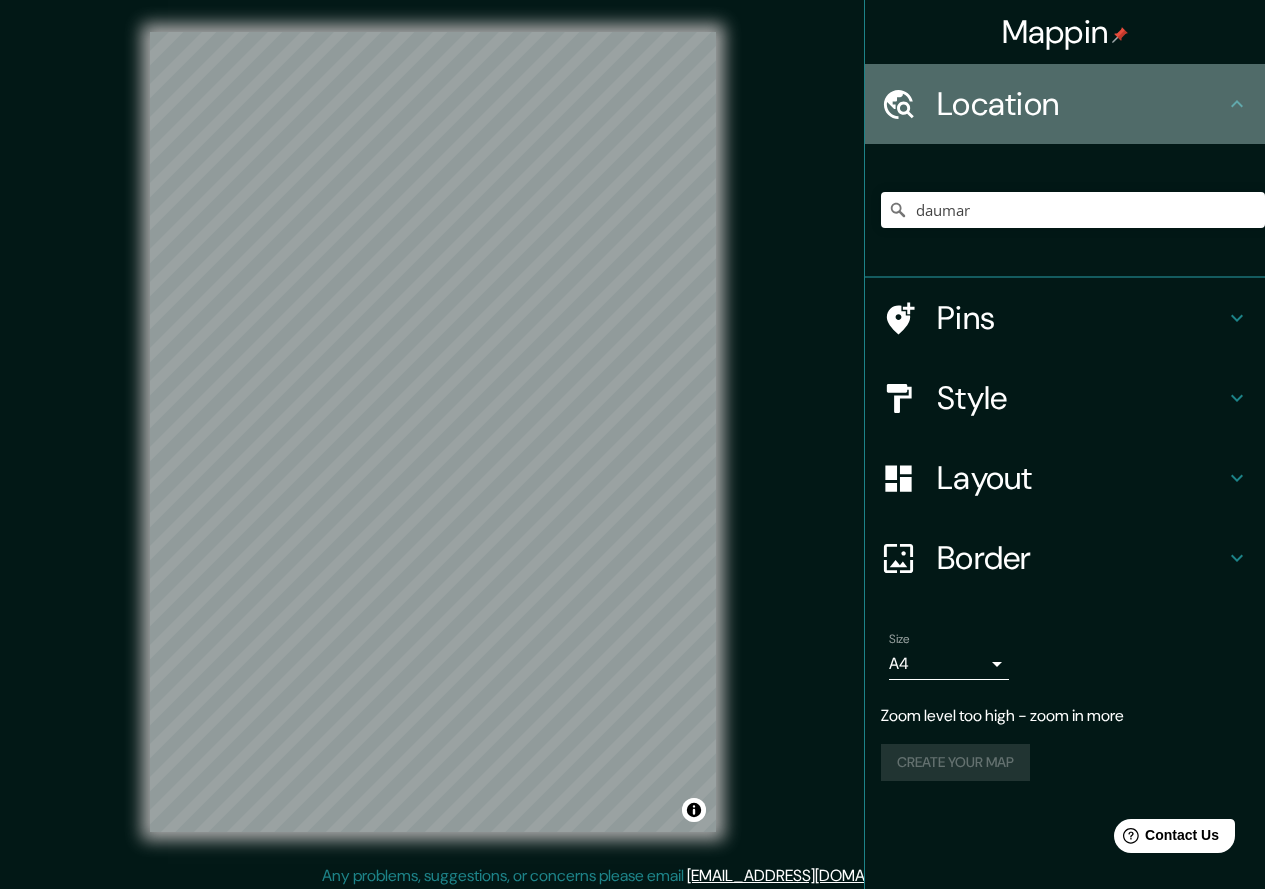click on "Location" at bounding box center (1081, 104) 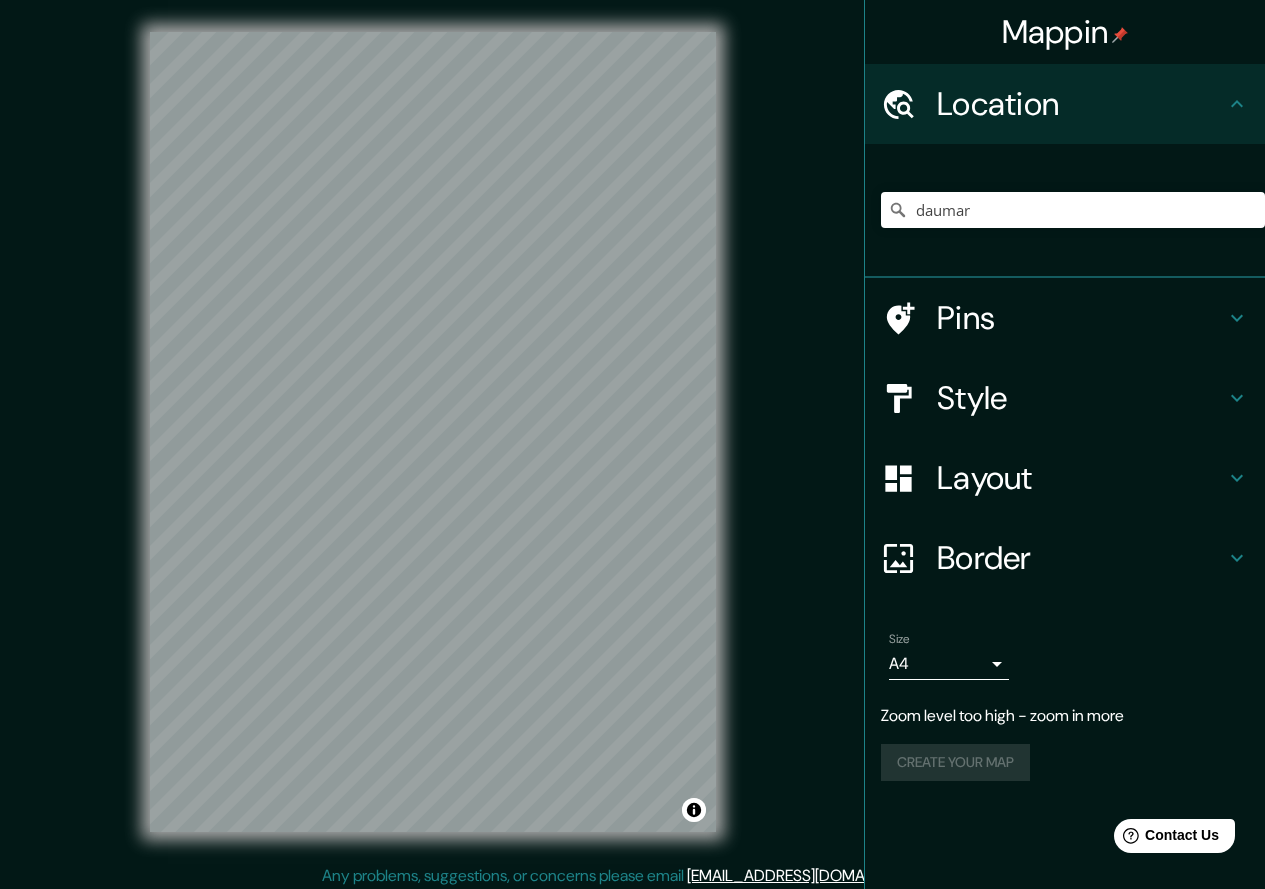 click 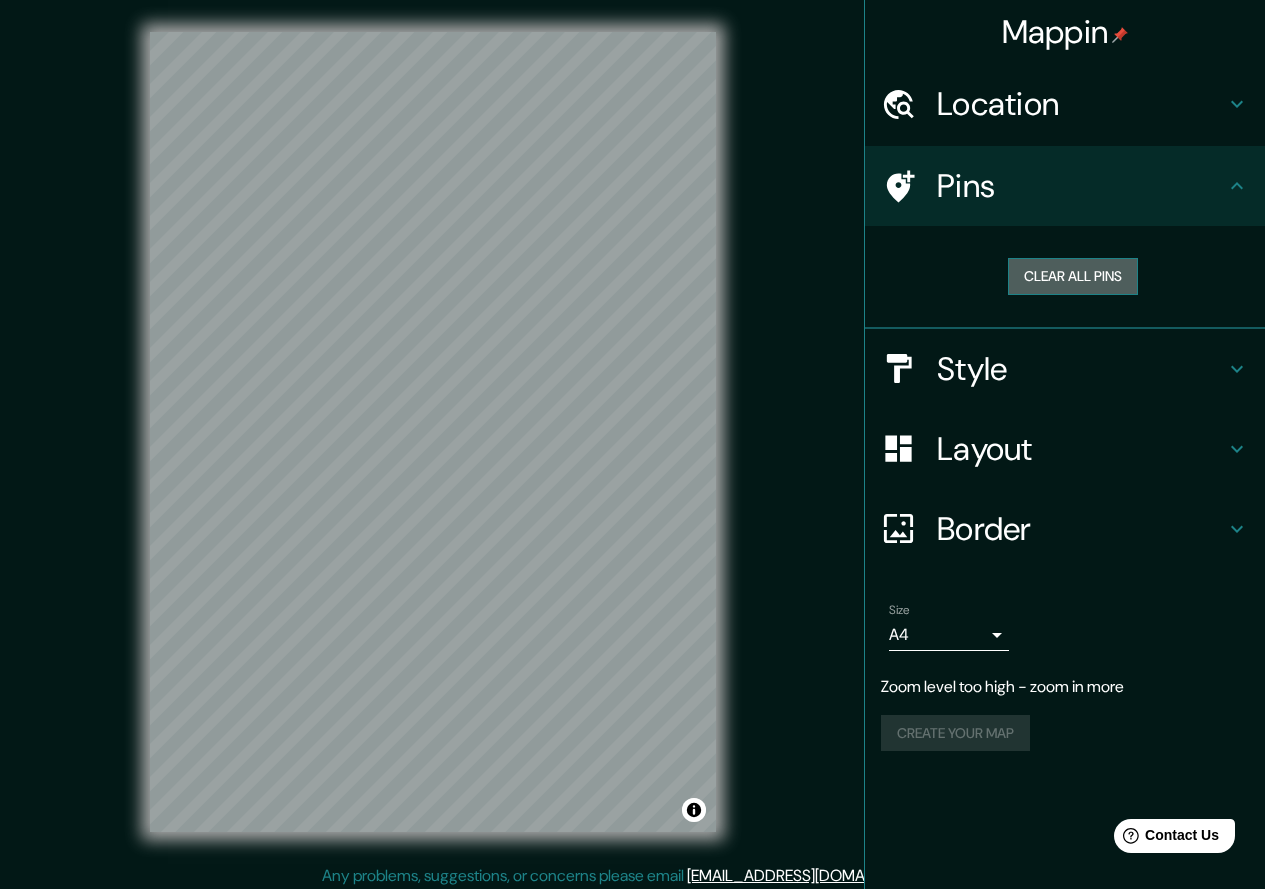 click on "Clear all pins" at bounding box center [1073, 276] 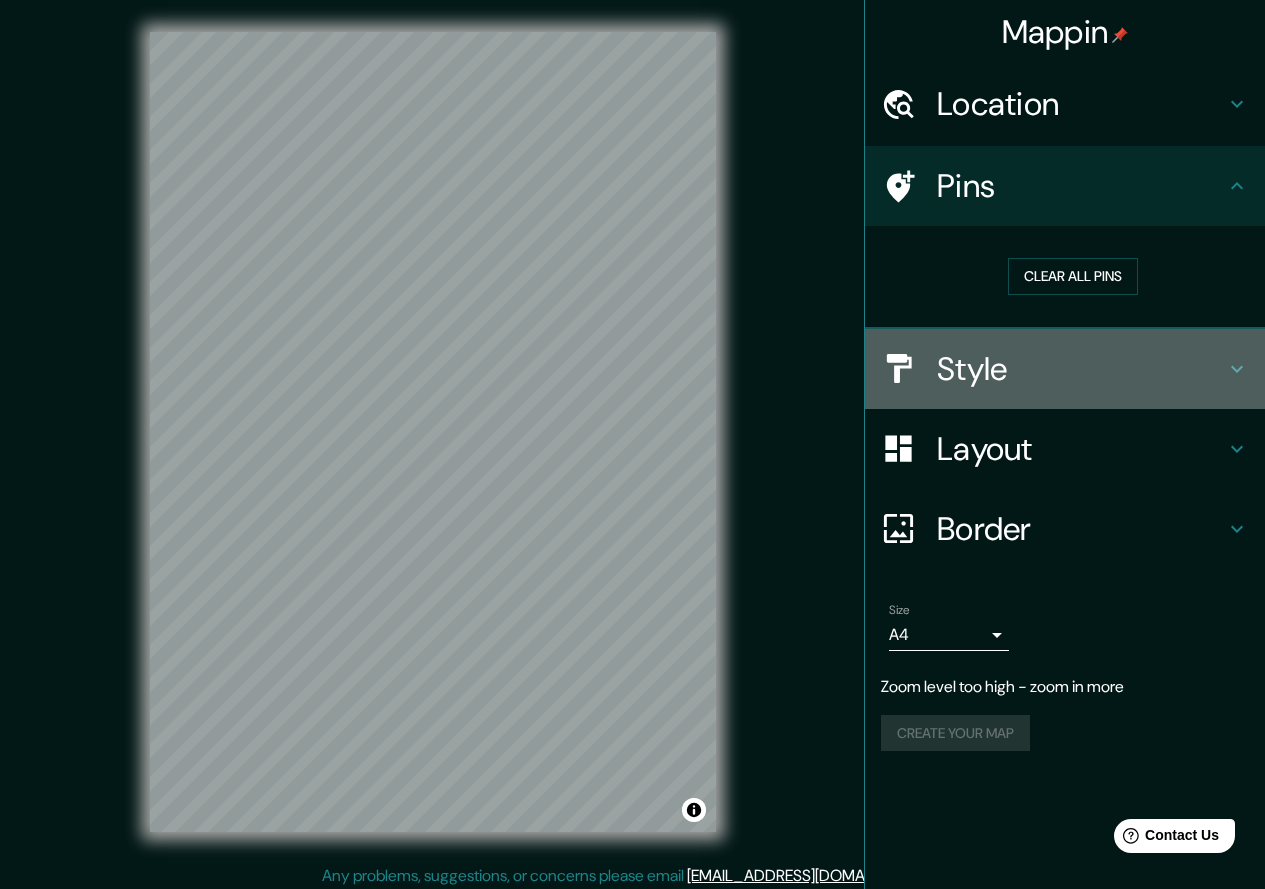 click on "Style" at bounding box center [1081, 369] 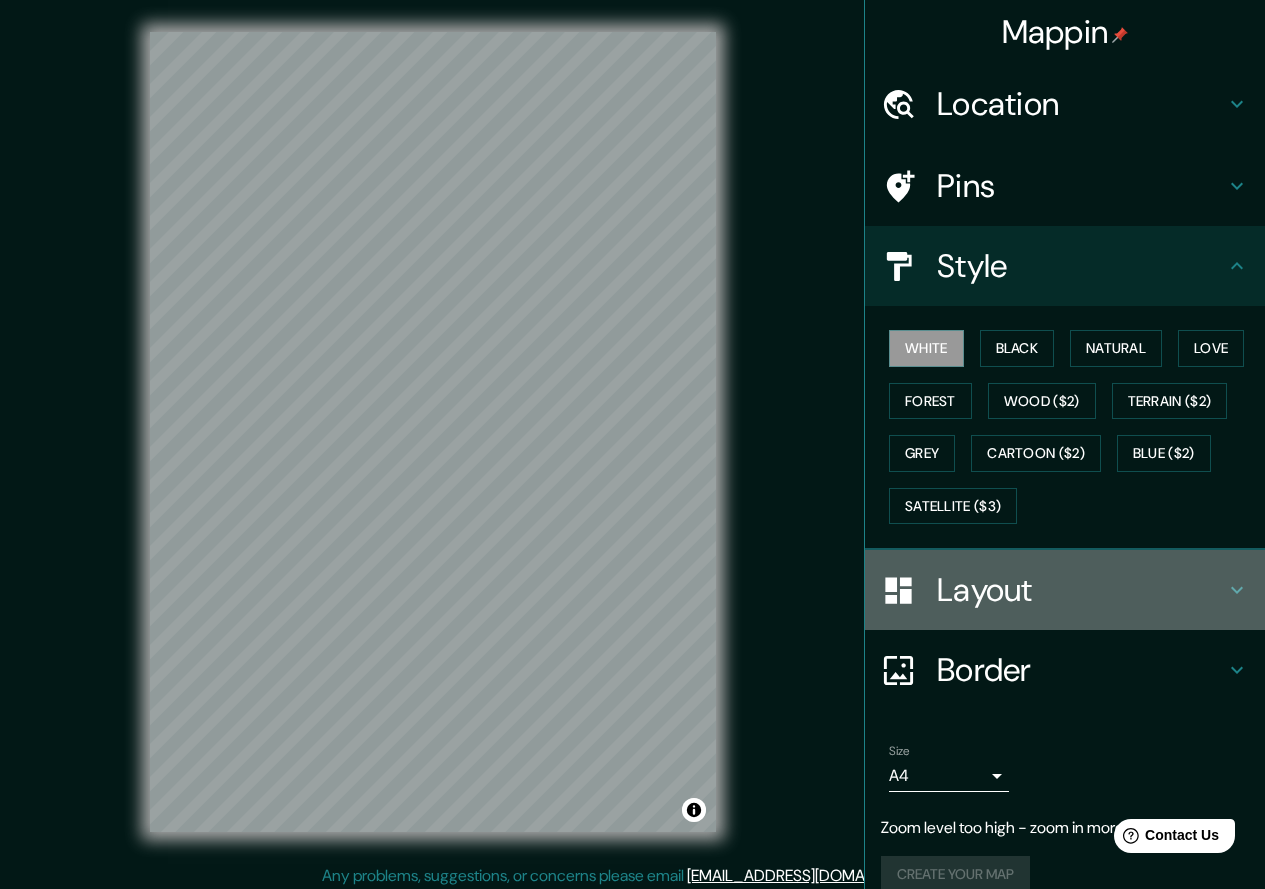 click on "Layout" at bounding box center [1081, 590] 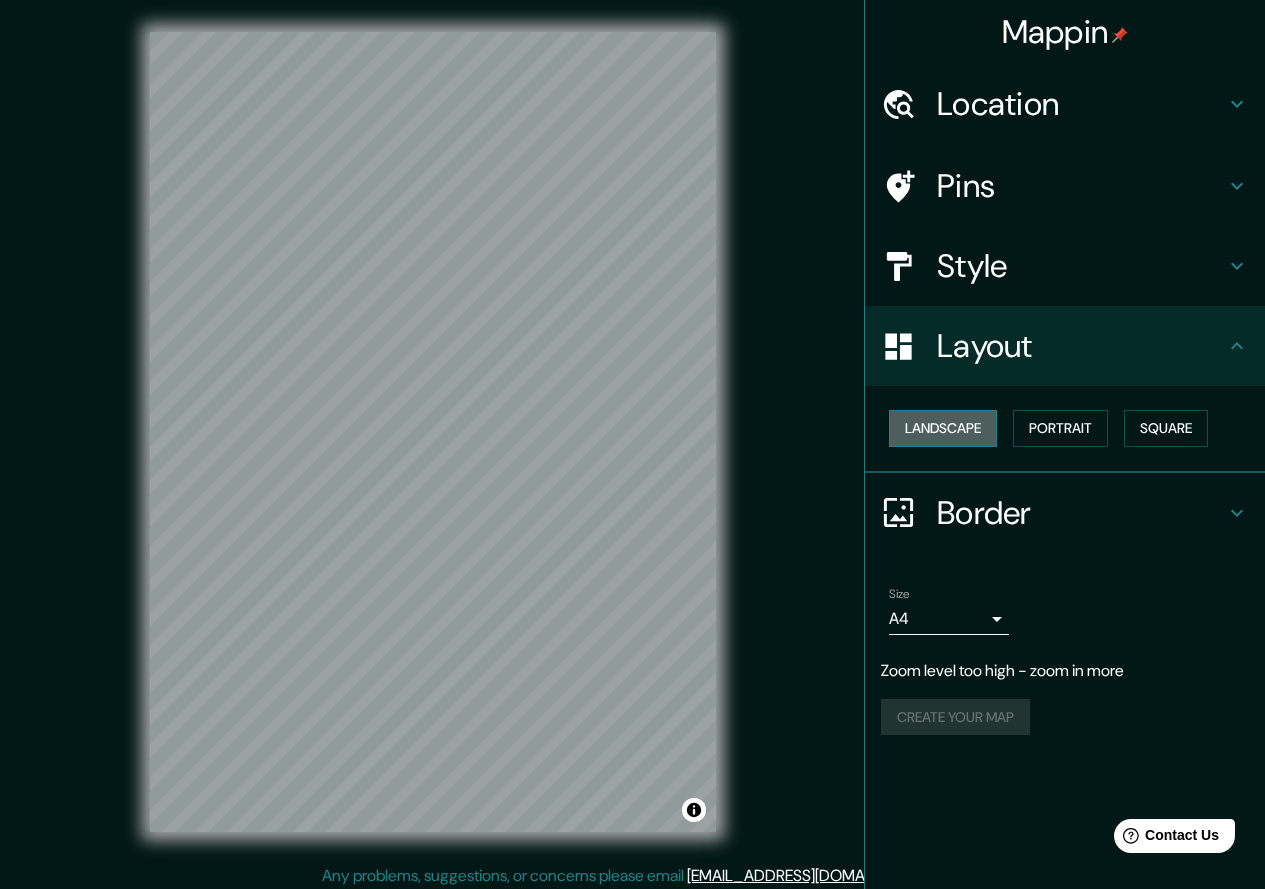 click on "Landscape" at bounding box center (943, 428) 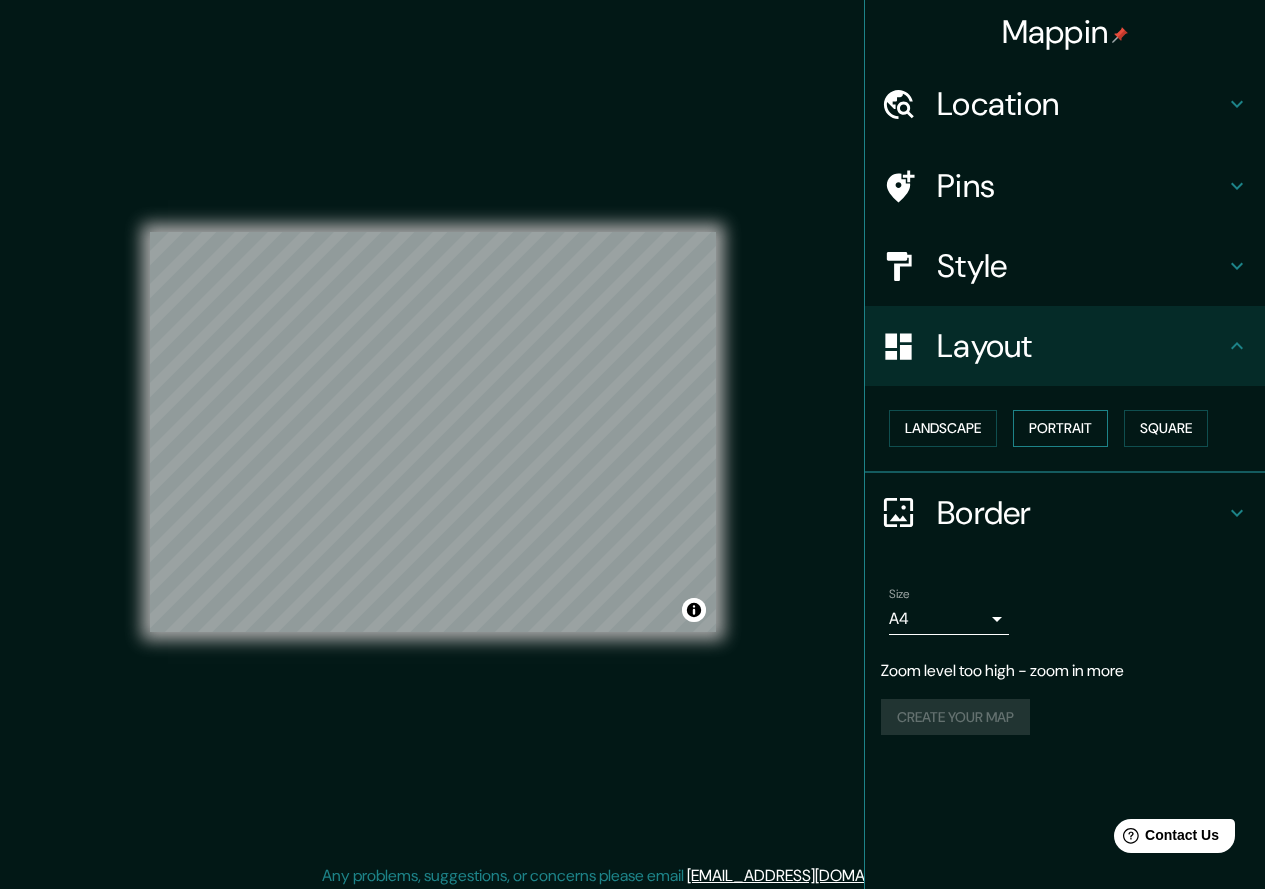 click on "Portrait" at bounding box center (1060, 428) 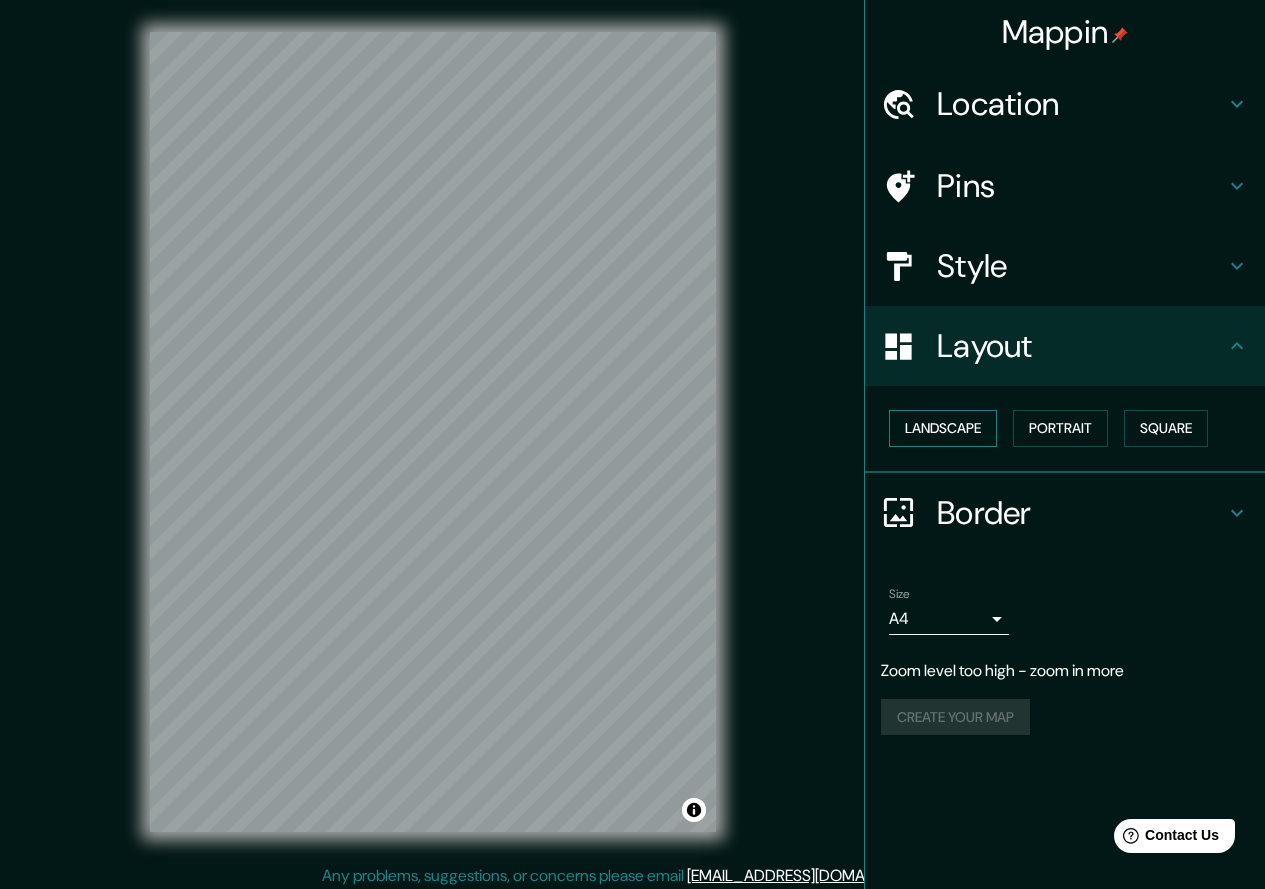 click on "Landscape" at bounding box center (943, 428) 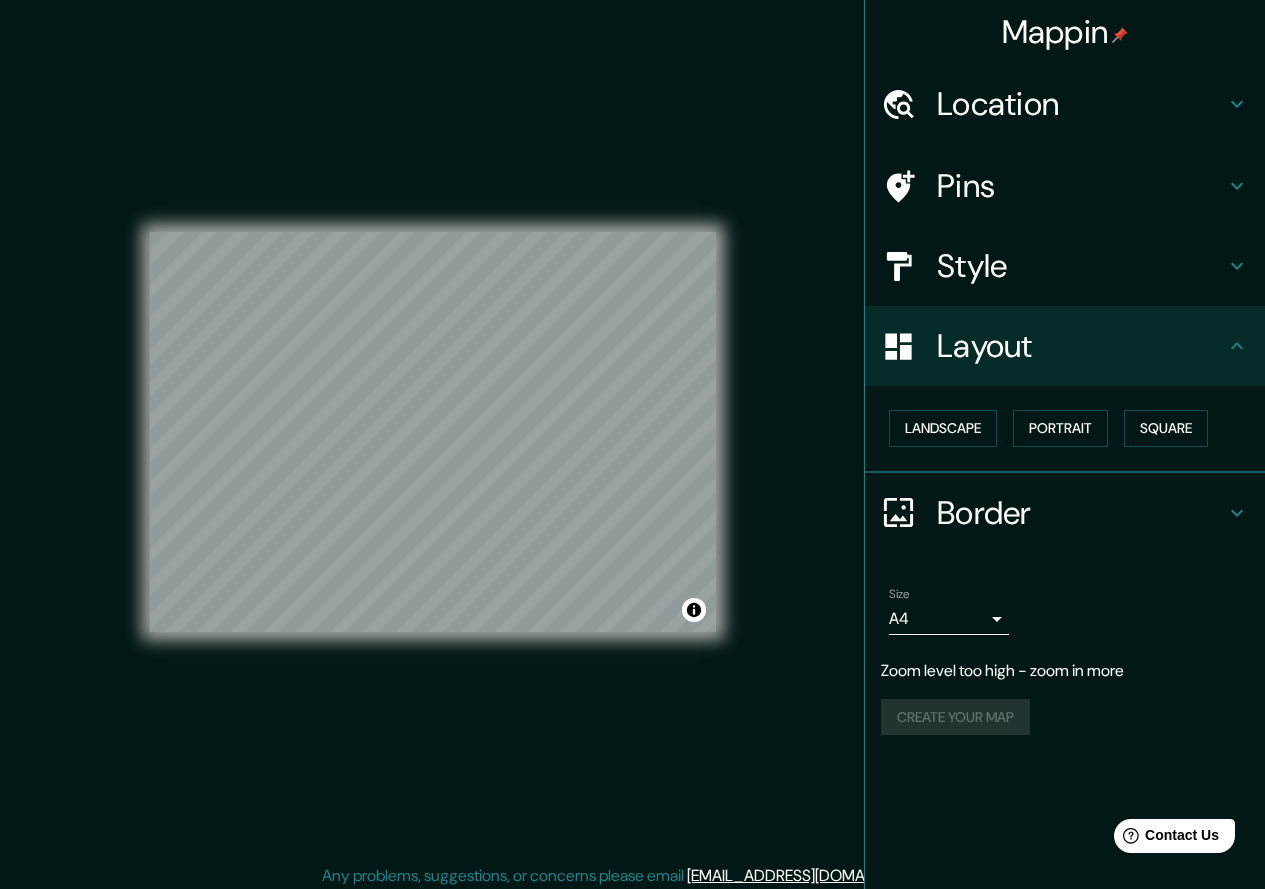drag, startPoint x: 743, startPoint y: 434, endPoint x: 923, endPoint y: 506, distance: 193.86594 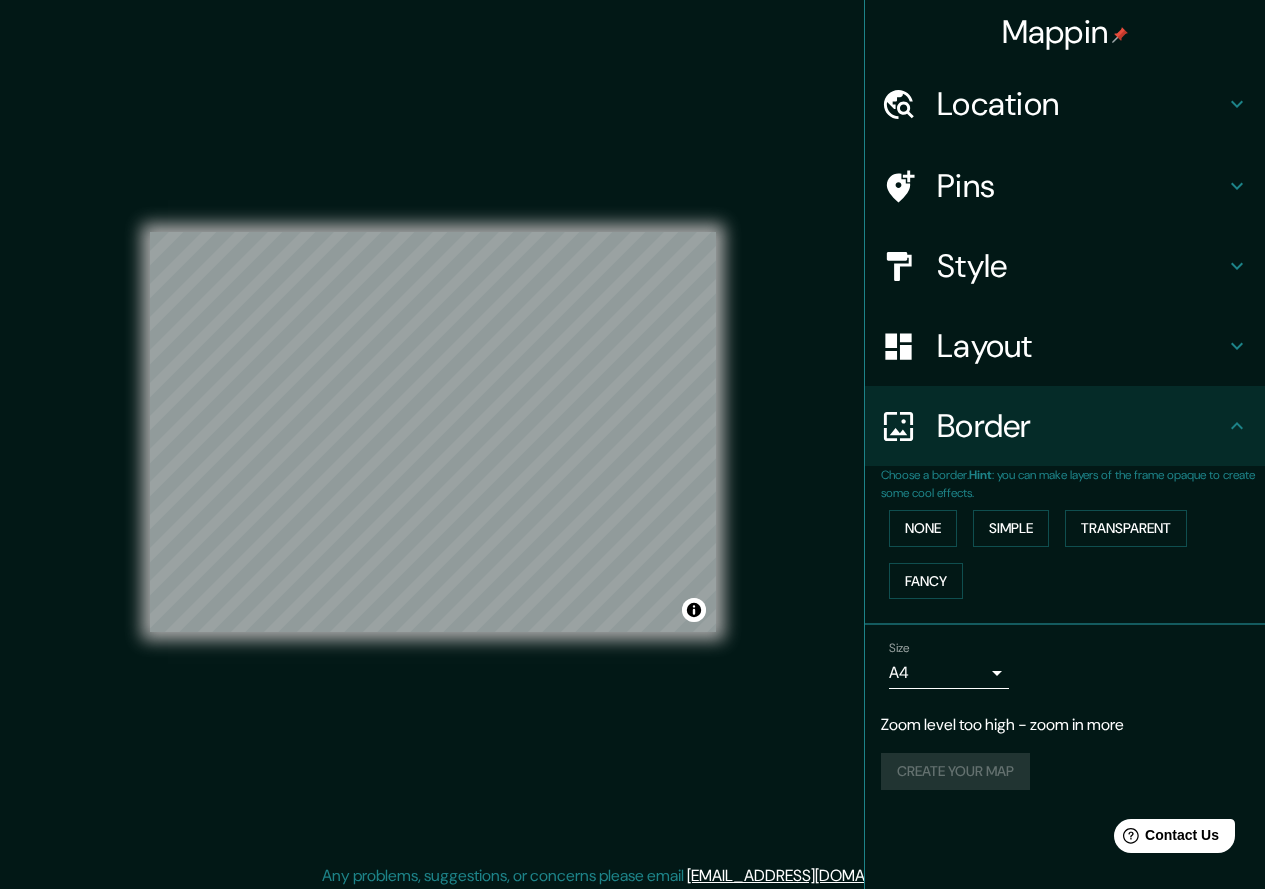 click on "Choose a border.  Hint : you can make layers of the frame opaque to create some cool effects." at bounding box center [1073, 484] 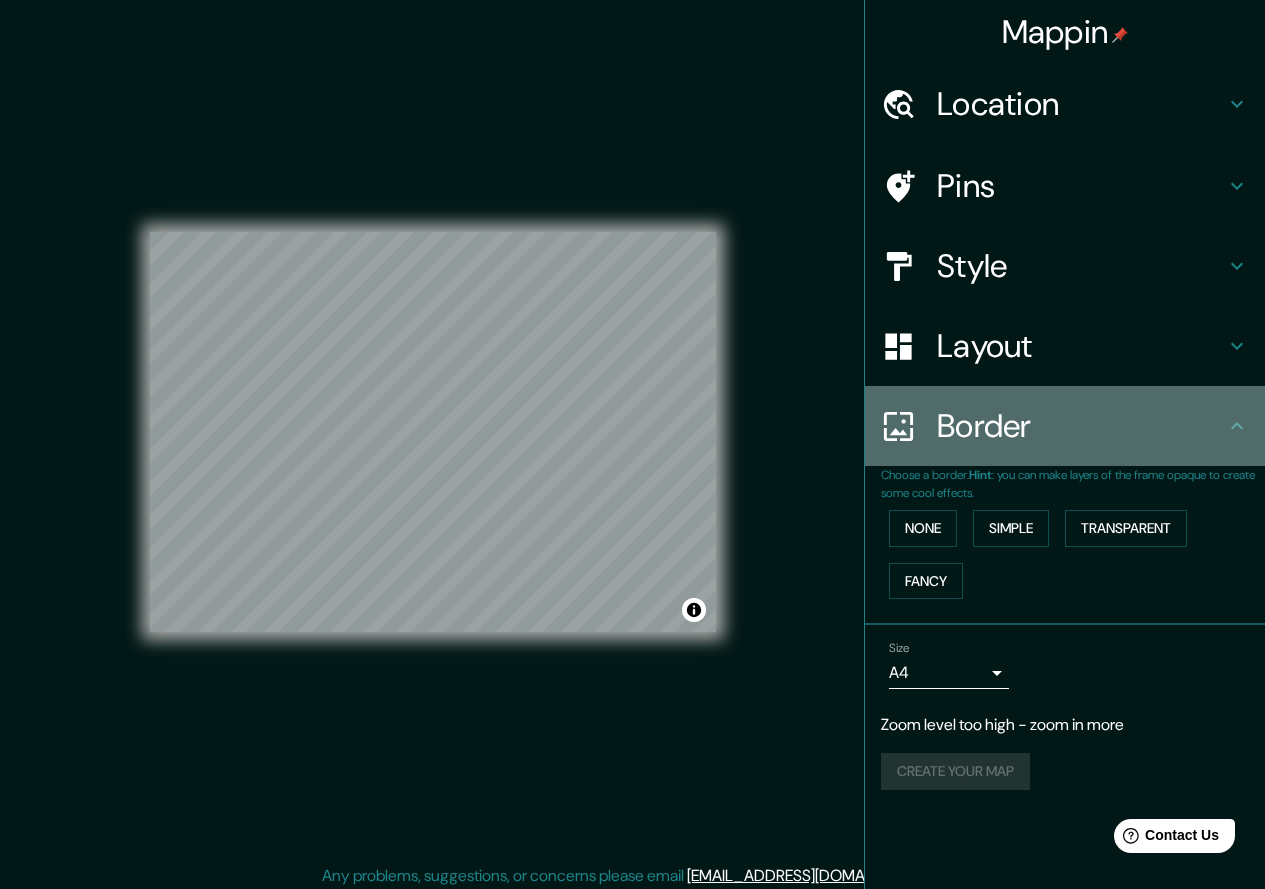 click on "Border" at bounding box center (1081, 426) 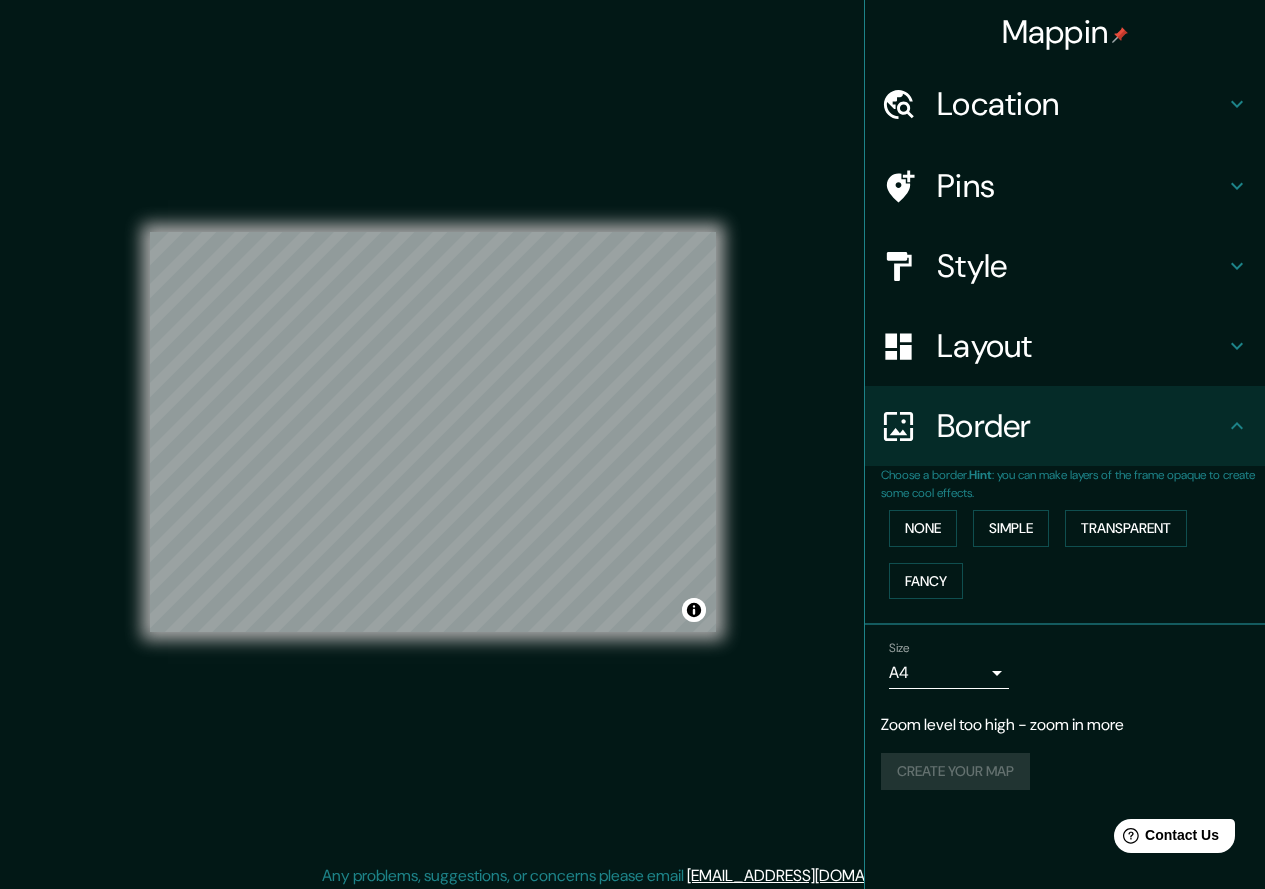 click 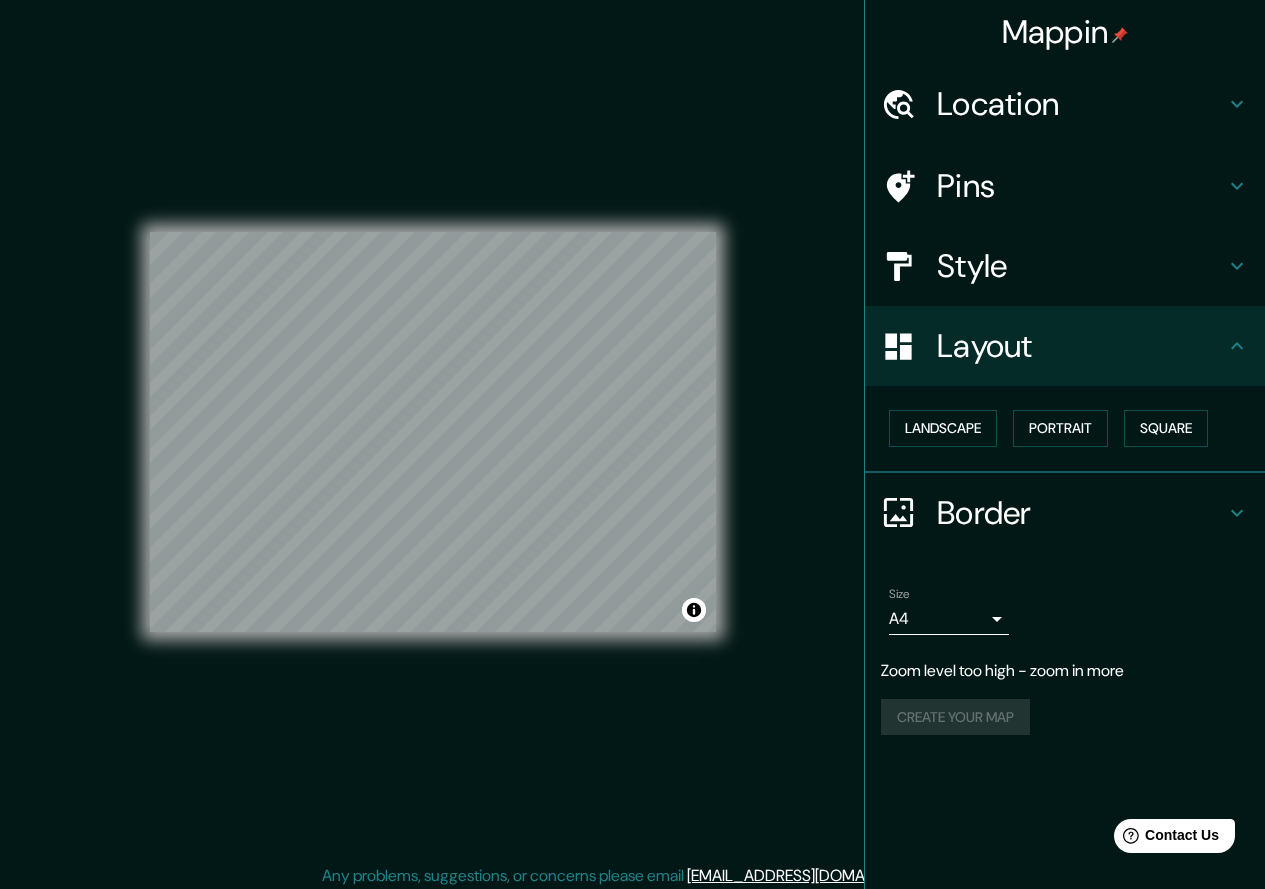 click on "Style" at bounding box center [1081, 266] 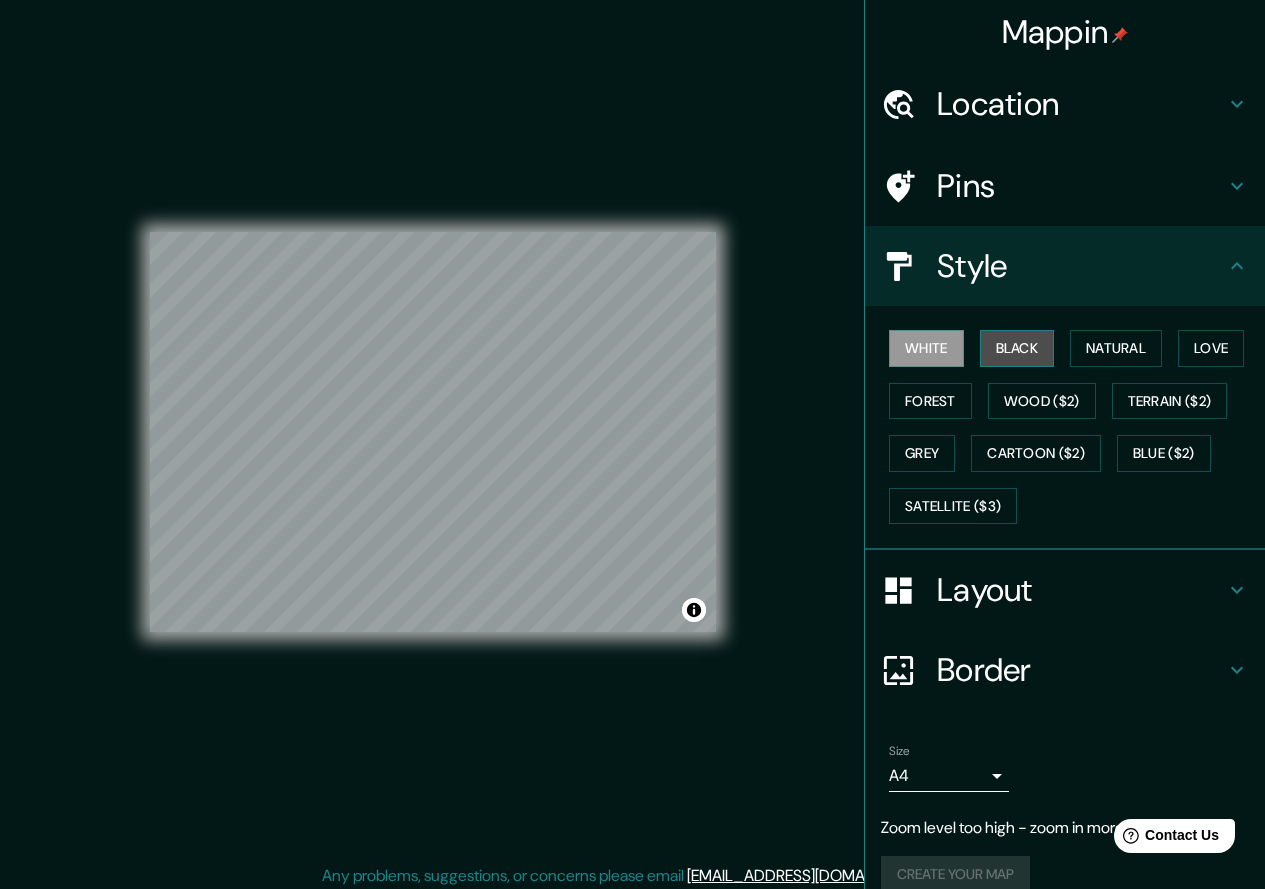 click on "Black" at bounding box center [1017, 348] 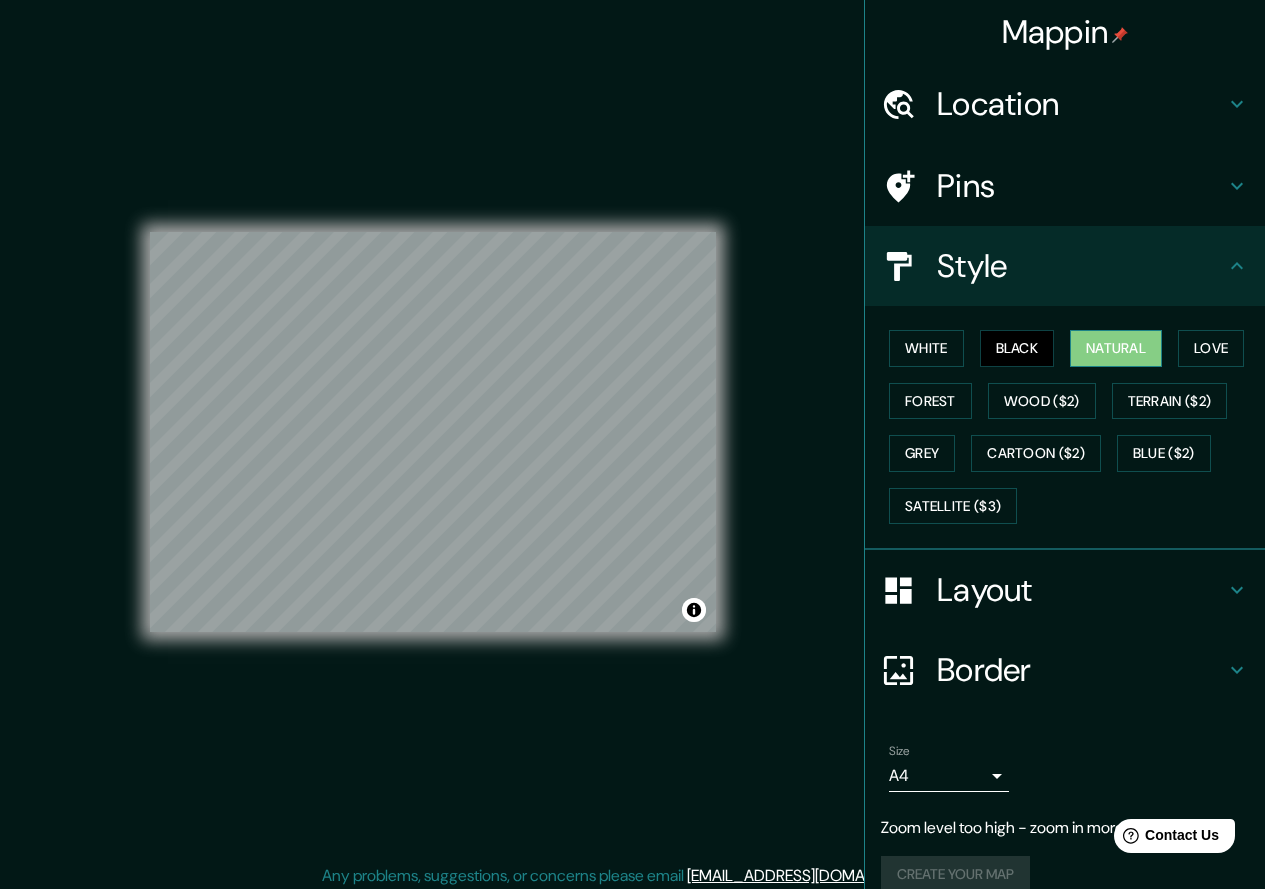 click on "Natural" at bounding box center [1116, 348] 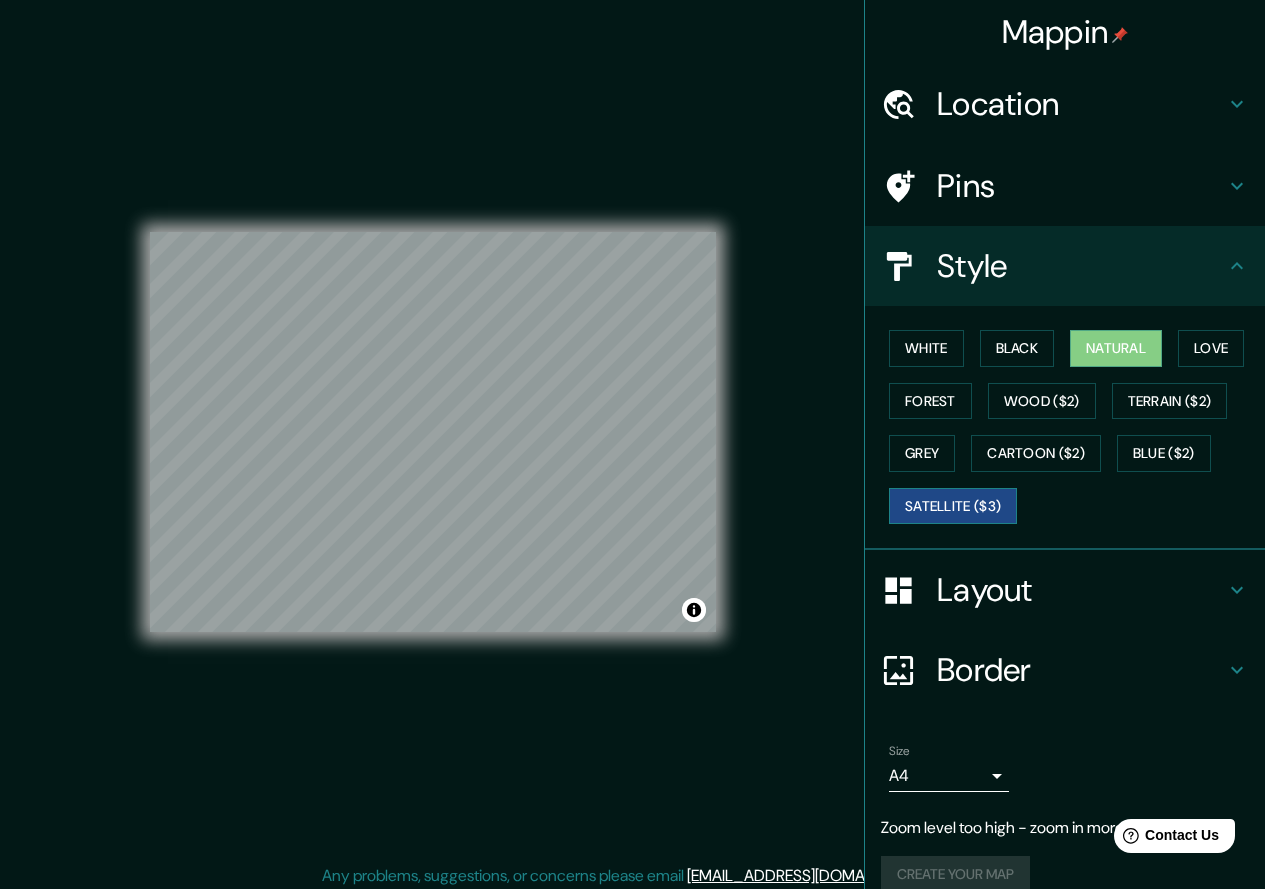 click on "Satellite ($3)" at bounding box center [953, 506] 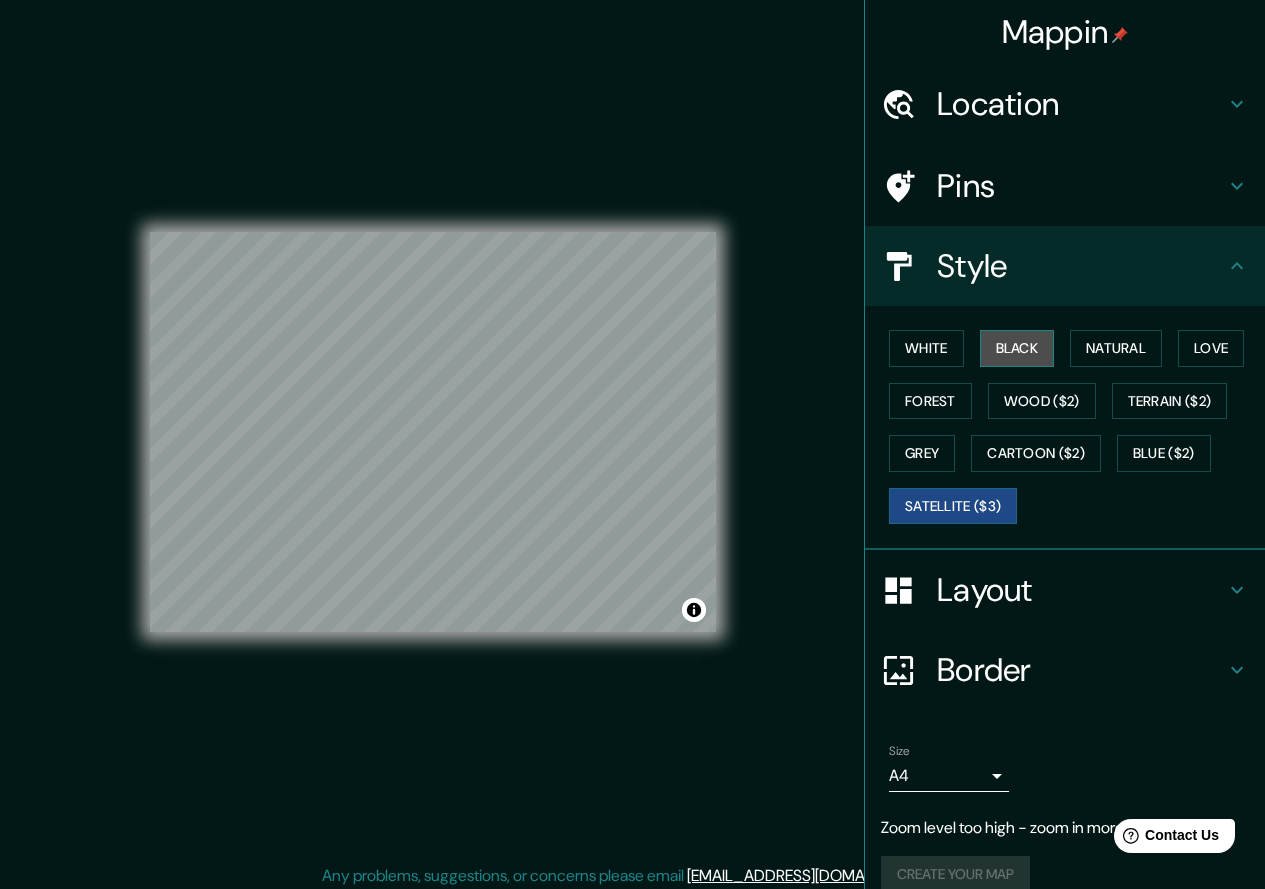 click on "Black" at bounding box center (1017, 348) 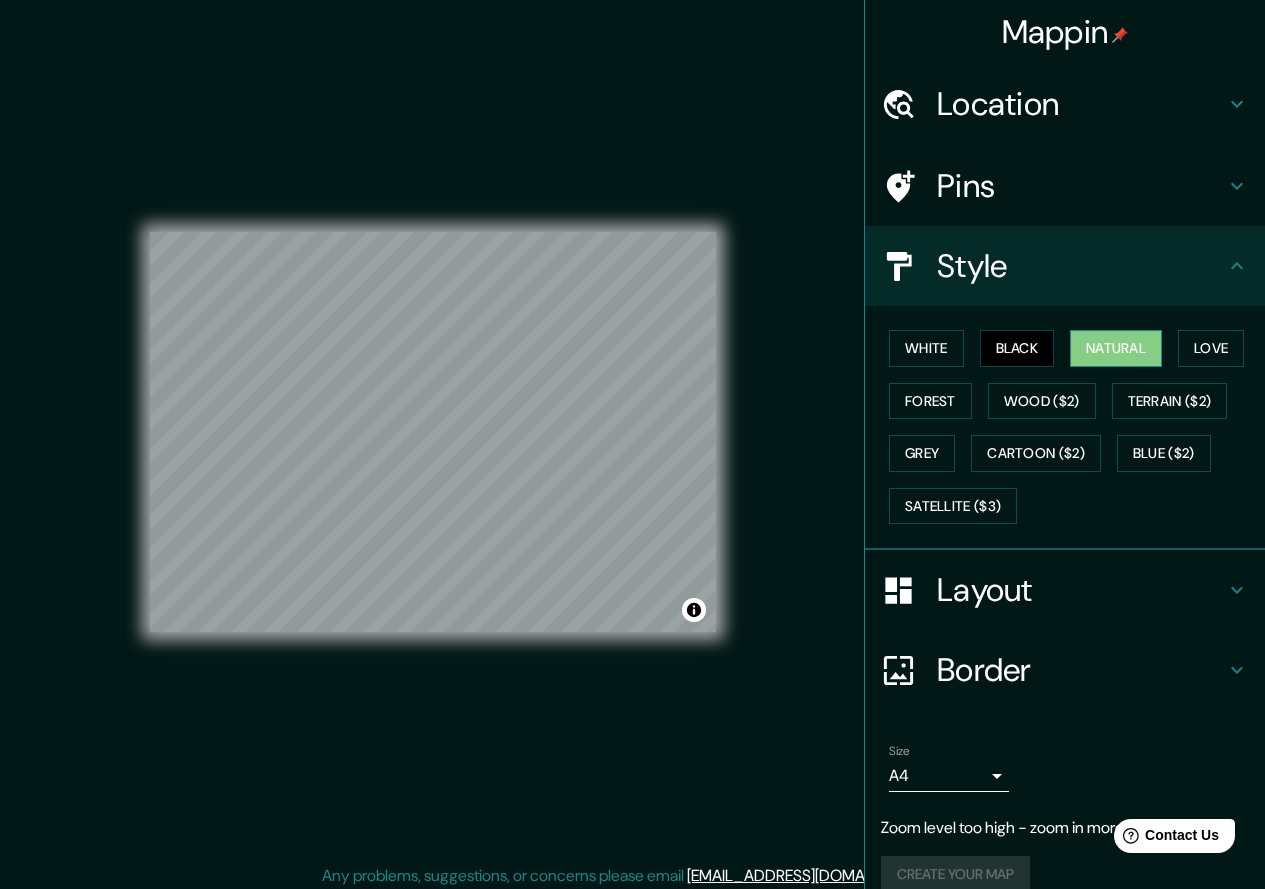 click on "Natural" at bounding box center [1116, 348] 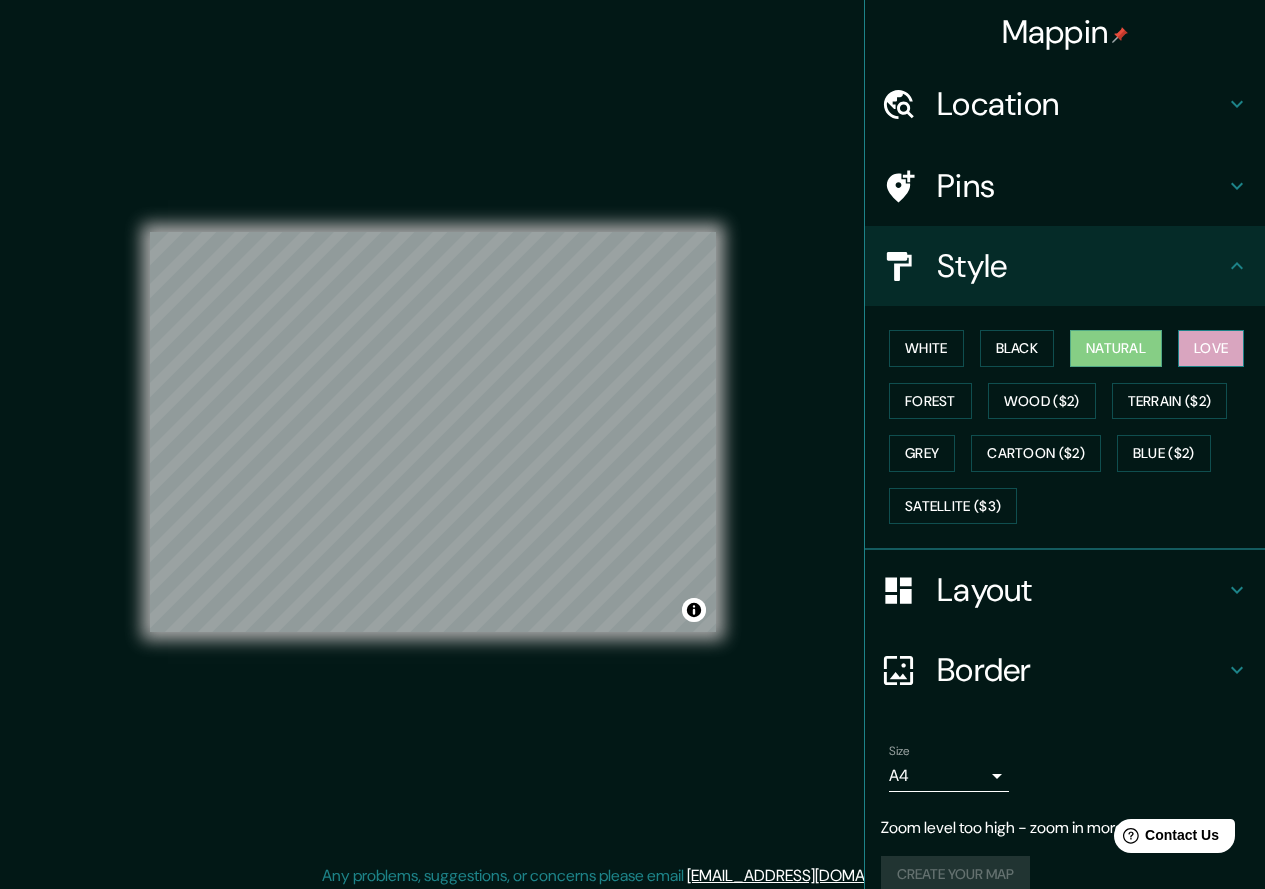 click on "Love" at bounding box center [1211, 348] 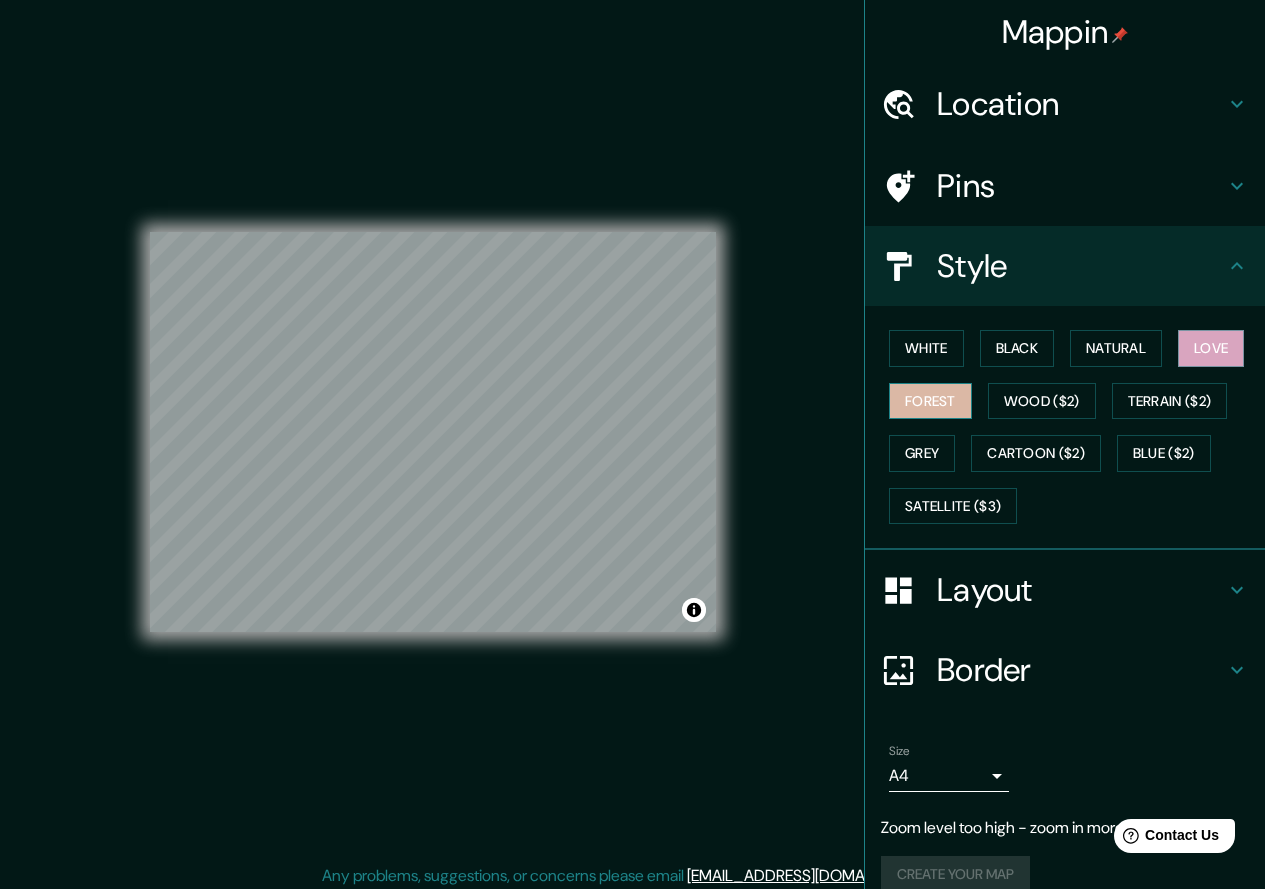 click on "Forest" at bounding box center (930, 401) 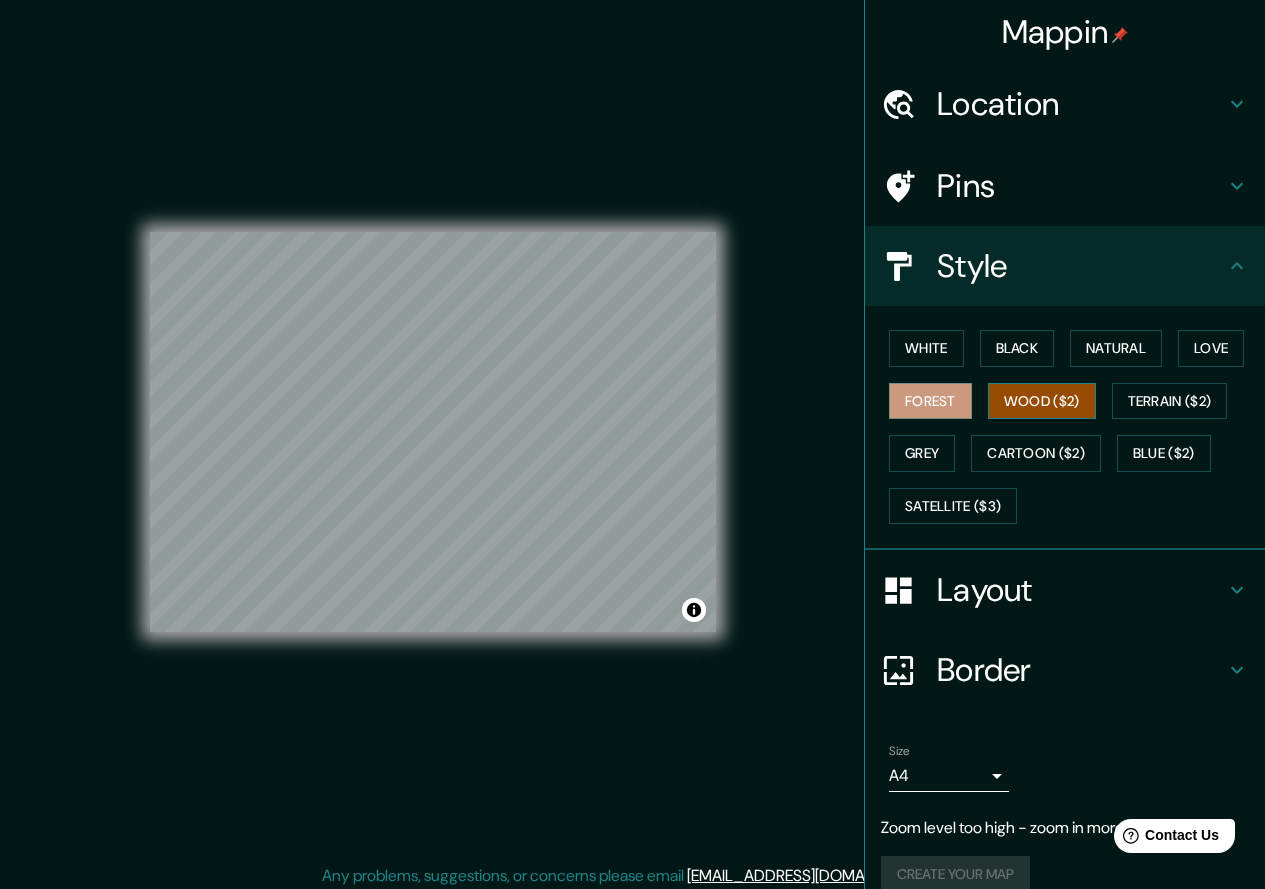 click on "Wood ($2)" at bounding box center [1042, 401] 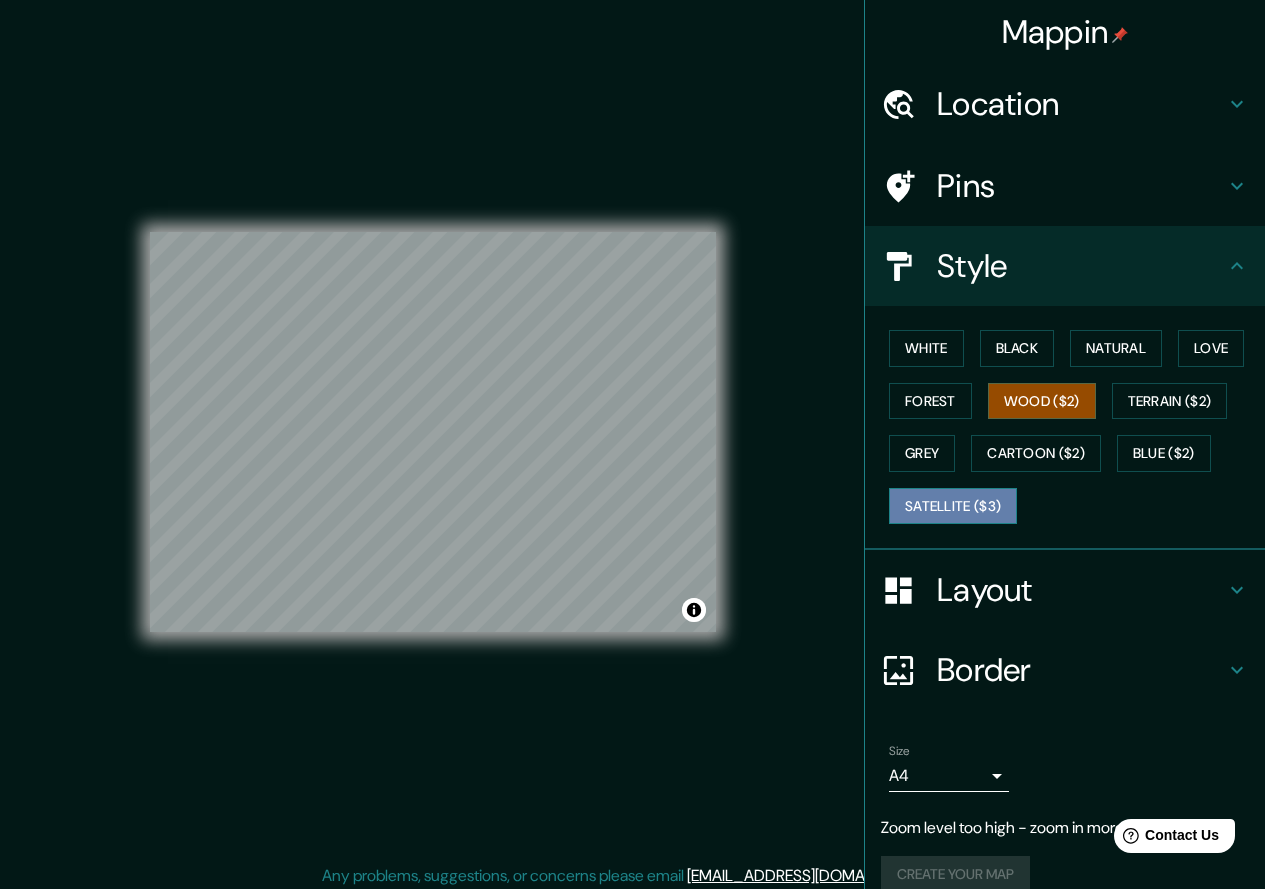 click on "Satellite ($3)" at bounding box center (953, 506) 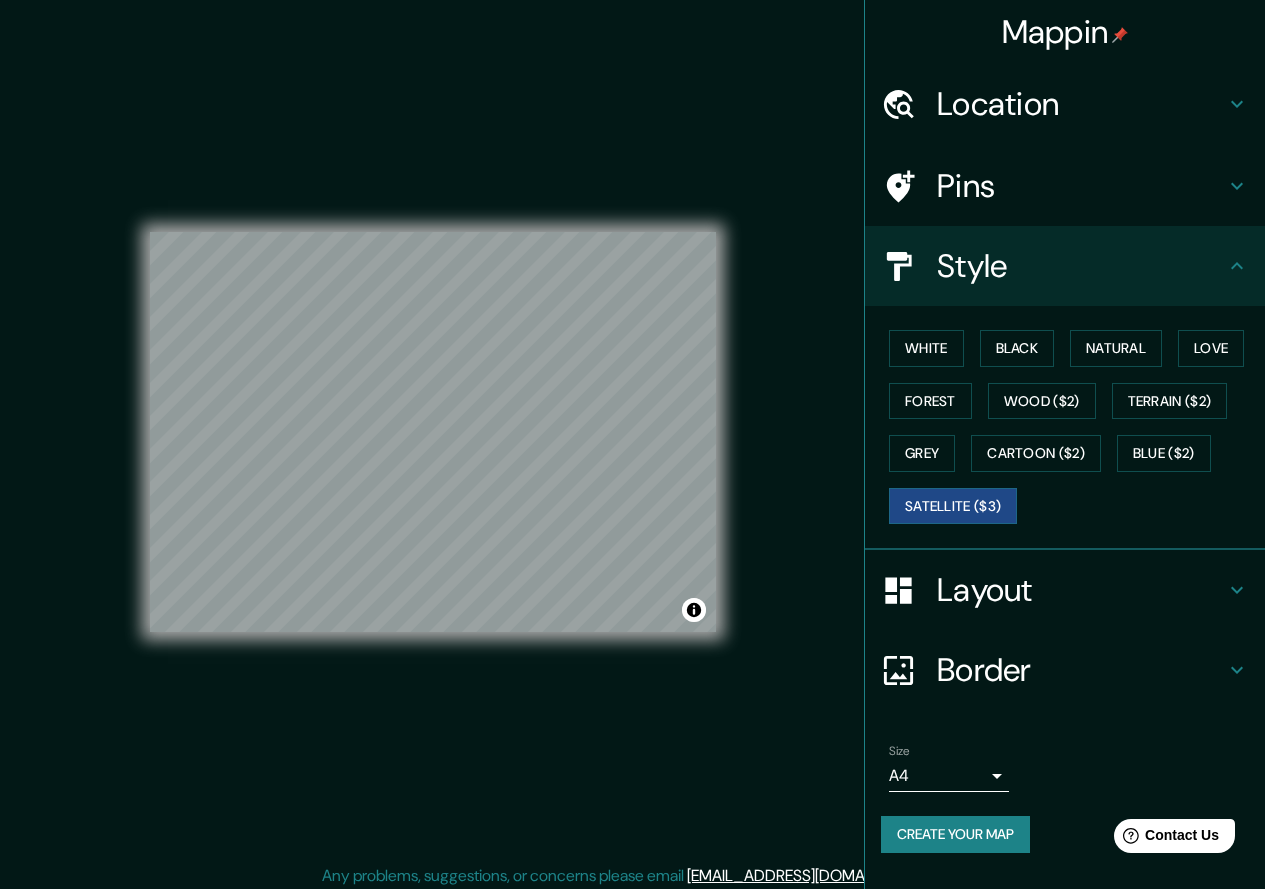 click on "Pins" at bounding box center [1081, 186] 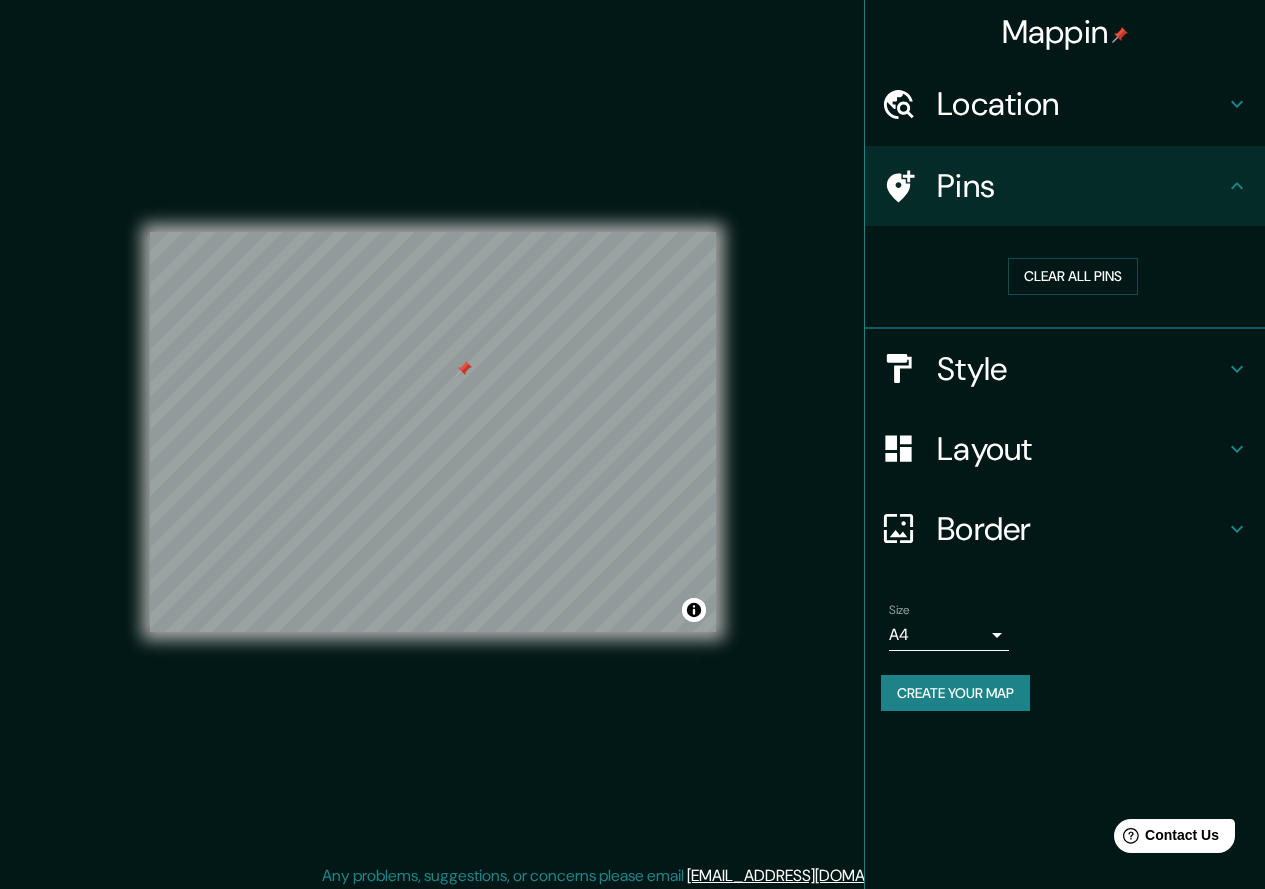 type 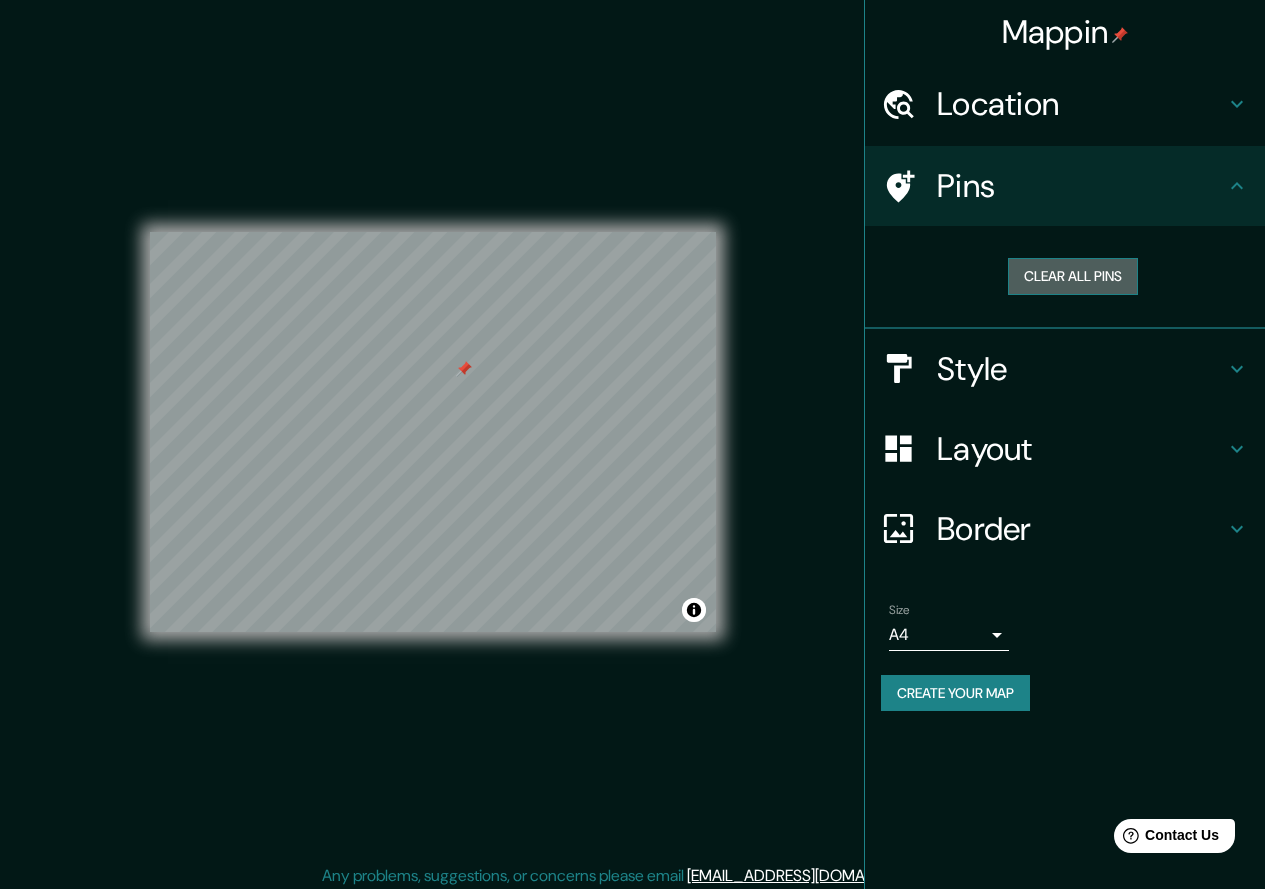 click on "Clear all pins" at bounding box center (1073, 276) 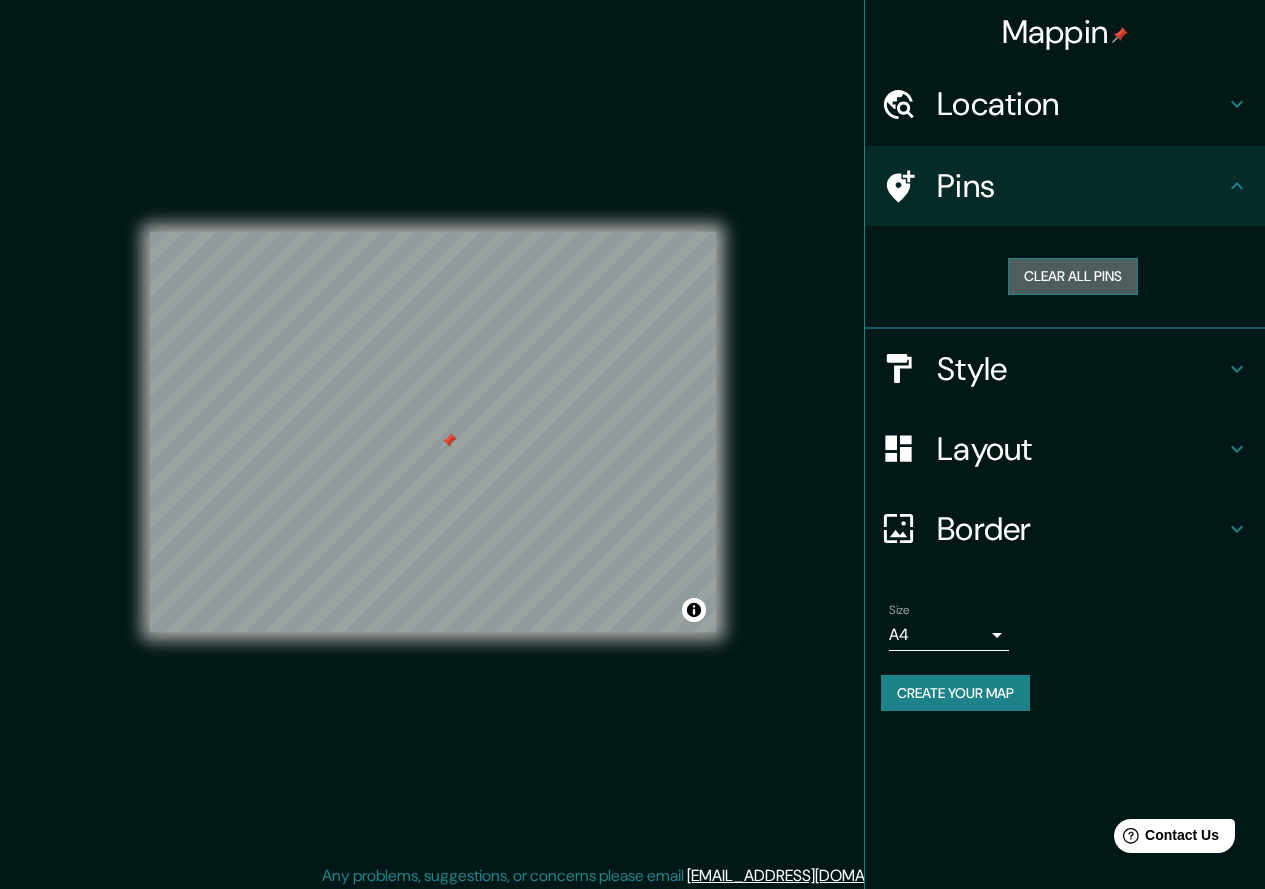 click on "Clear all pins" at bounding box center [1073, 276] 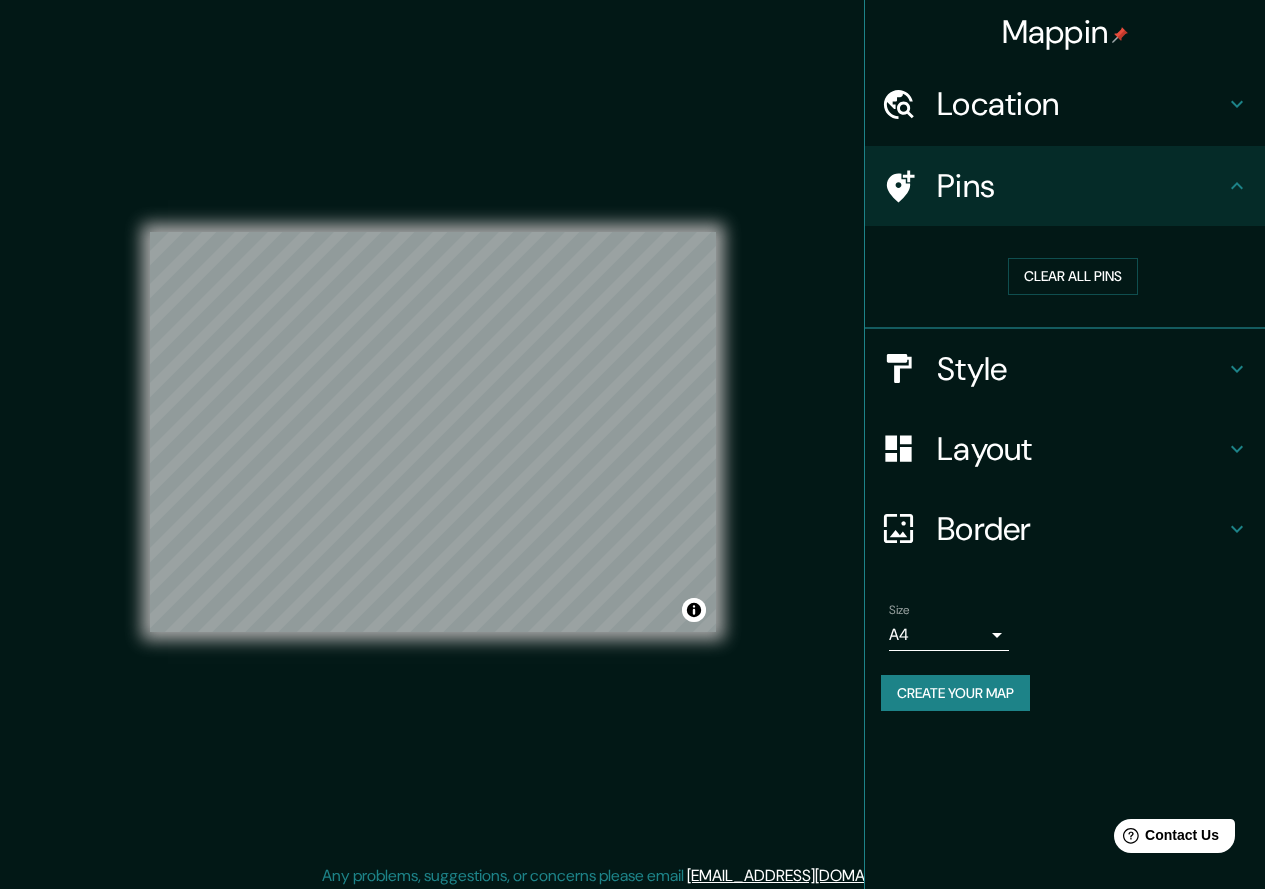 click on "Mappin Location Pins Clear all pins Style Layout Border Choose a border.  Hint : you can make layers of the frame opaque to create some cool effects. None Simple Transparent Fancy Size A4 single Create your map © Mapbox   © OpenStreetMap   Improve this map   © Maxar Any problems, suggestions, or concerns please email    help@mappin.pro . . ." at bounding box center [632, 444] 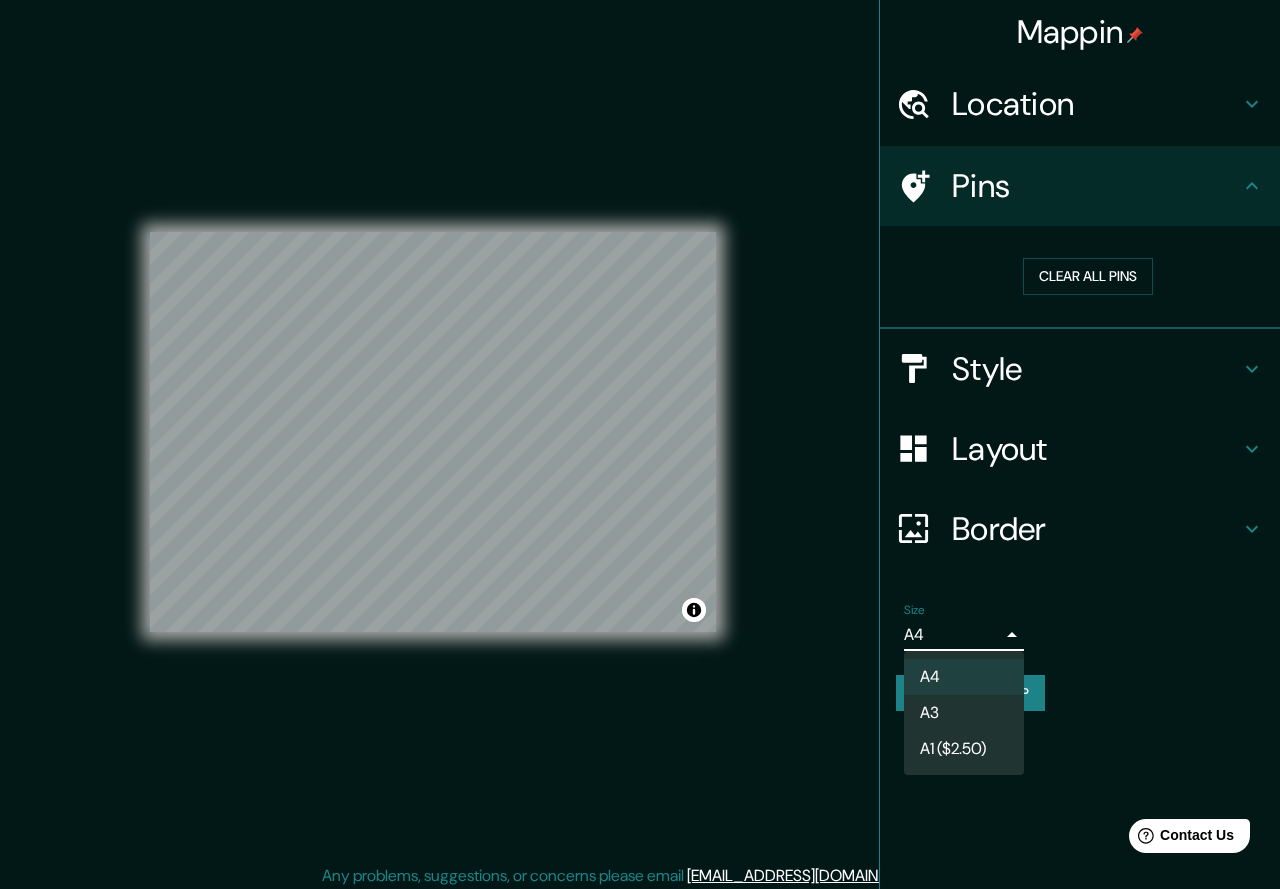 click at bounding box center (640, 444) 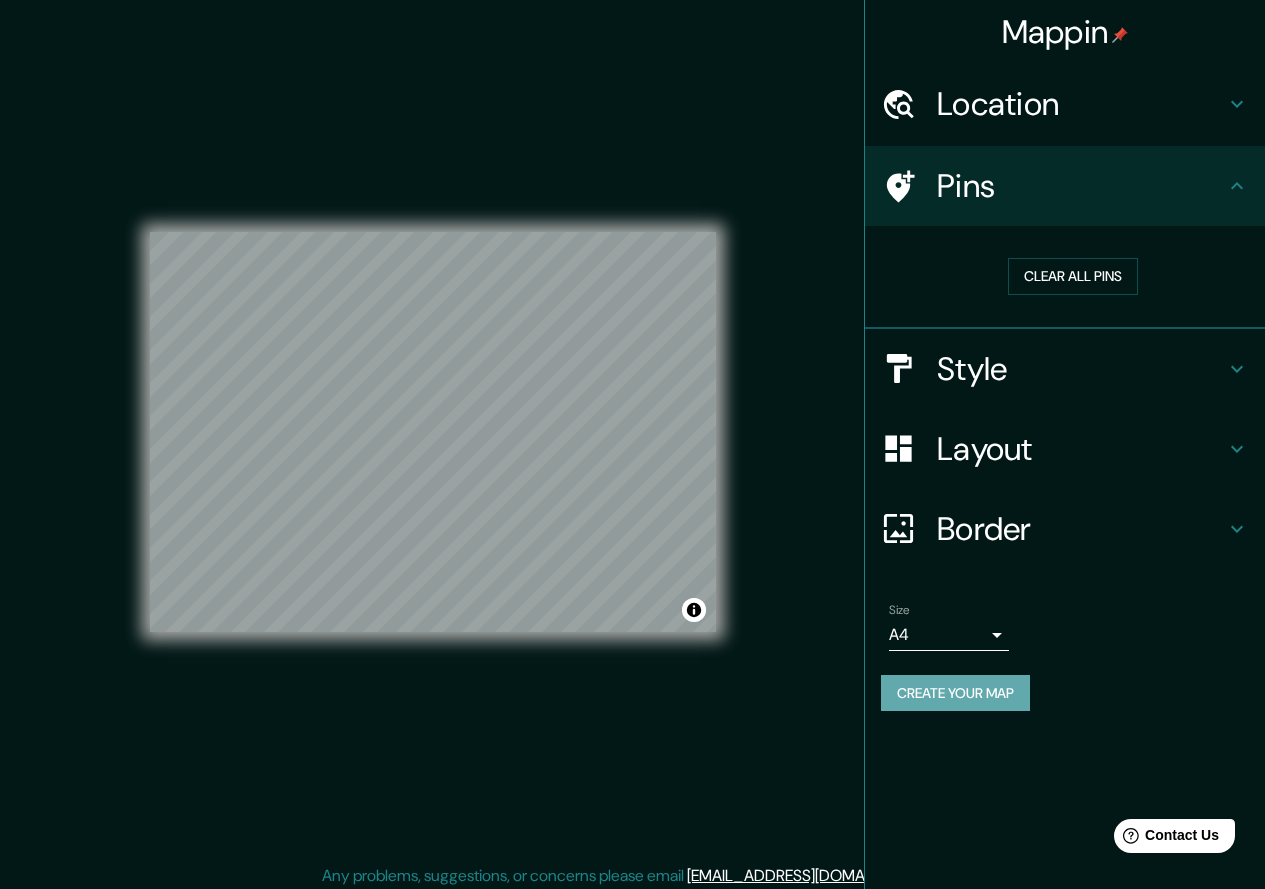 click on "Create your map" at bounding box center [955, 693] 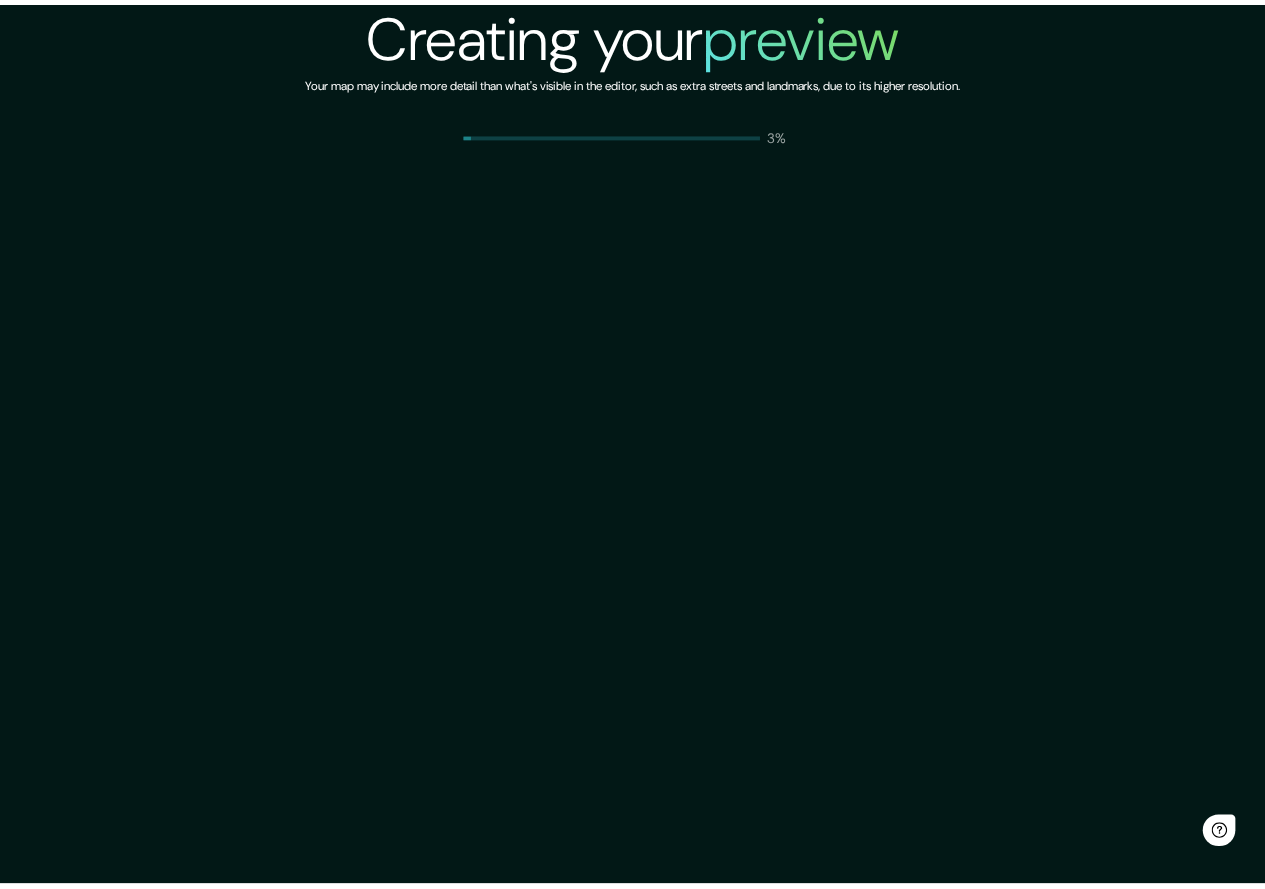 scroll, scrollTop: 0, scrollLeft: 0, axis: both 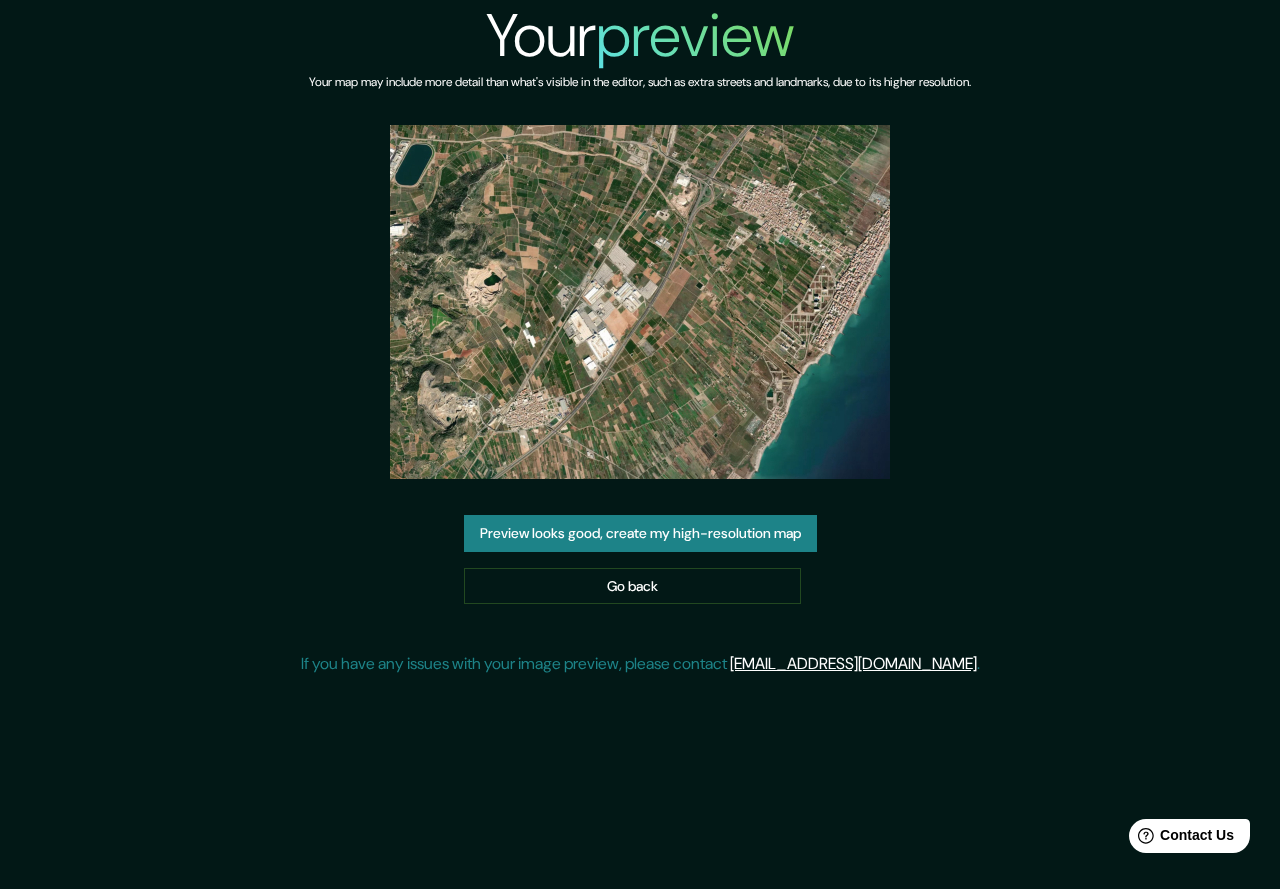 click at bounding box center (640, 302) 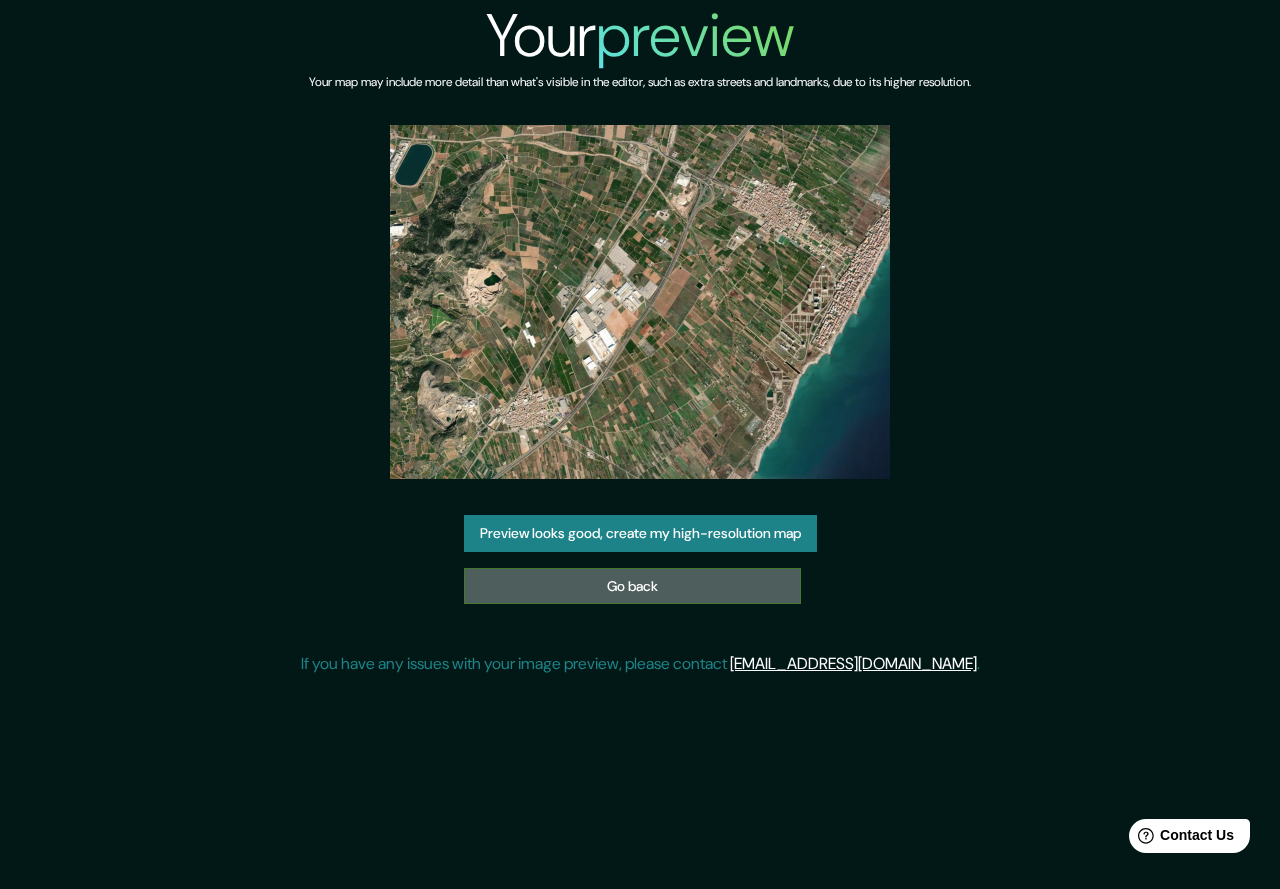 click on "Go back" at bounding box center [632, 586] 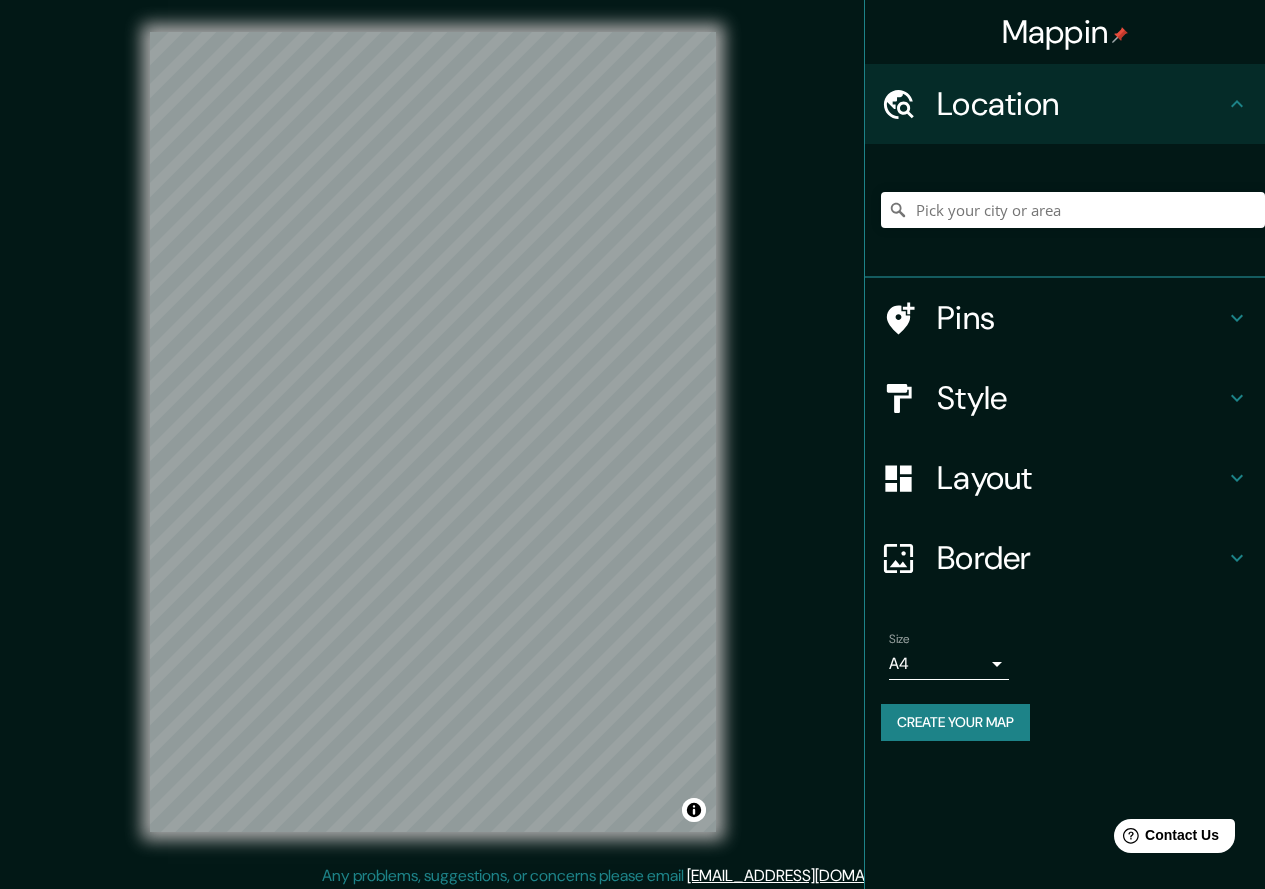 click on "Border" at bounding box center (1081, 558) 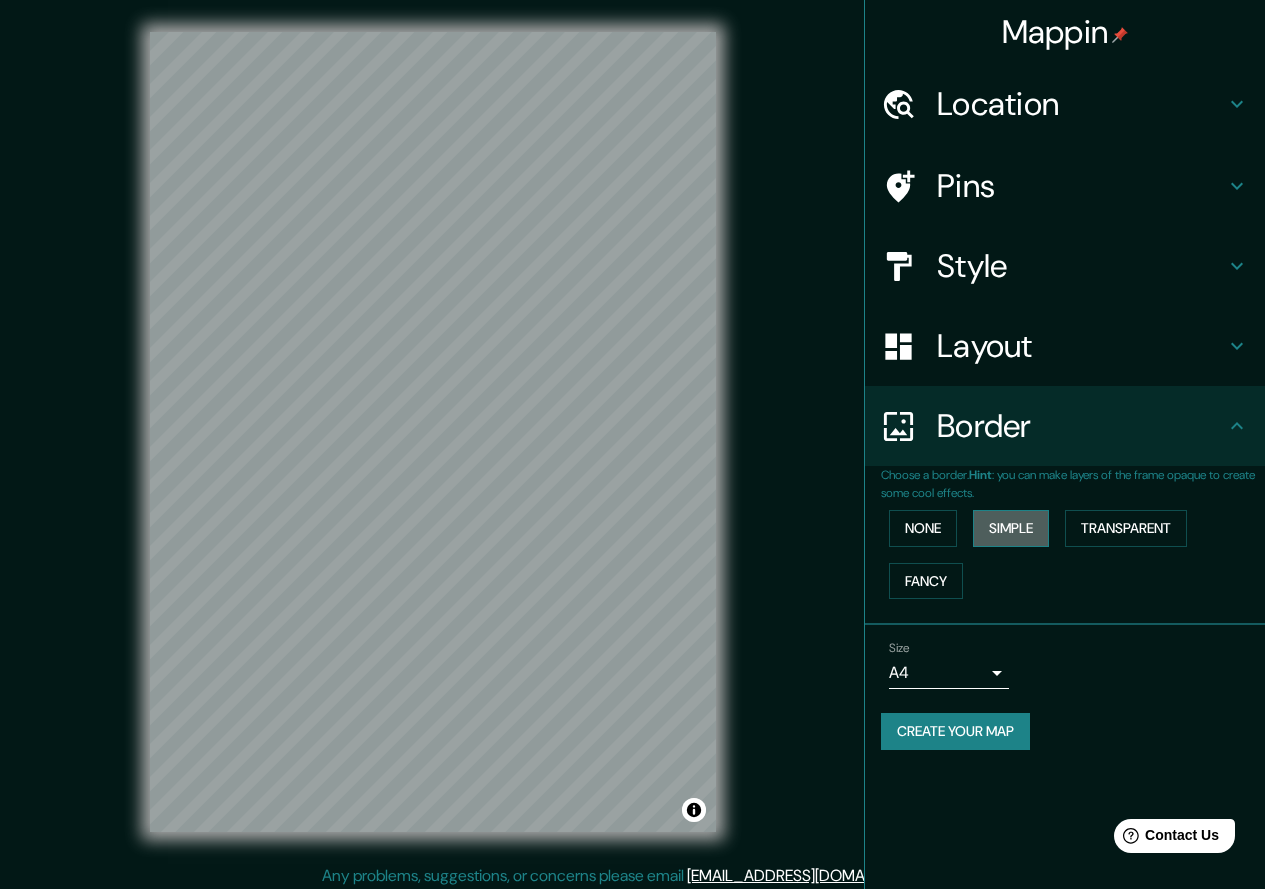 click on "Simple" at bounding box center [1011, 528] 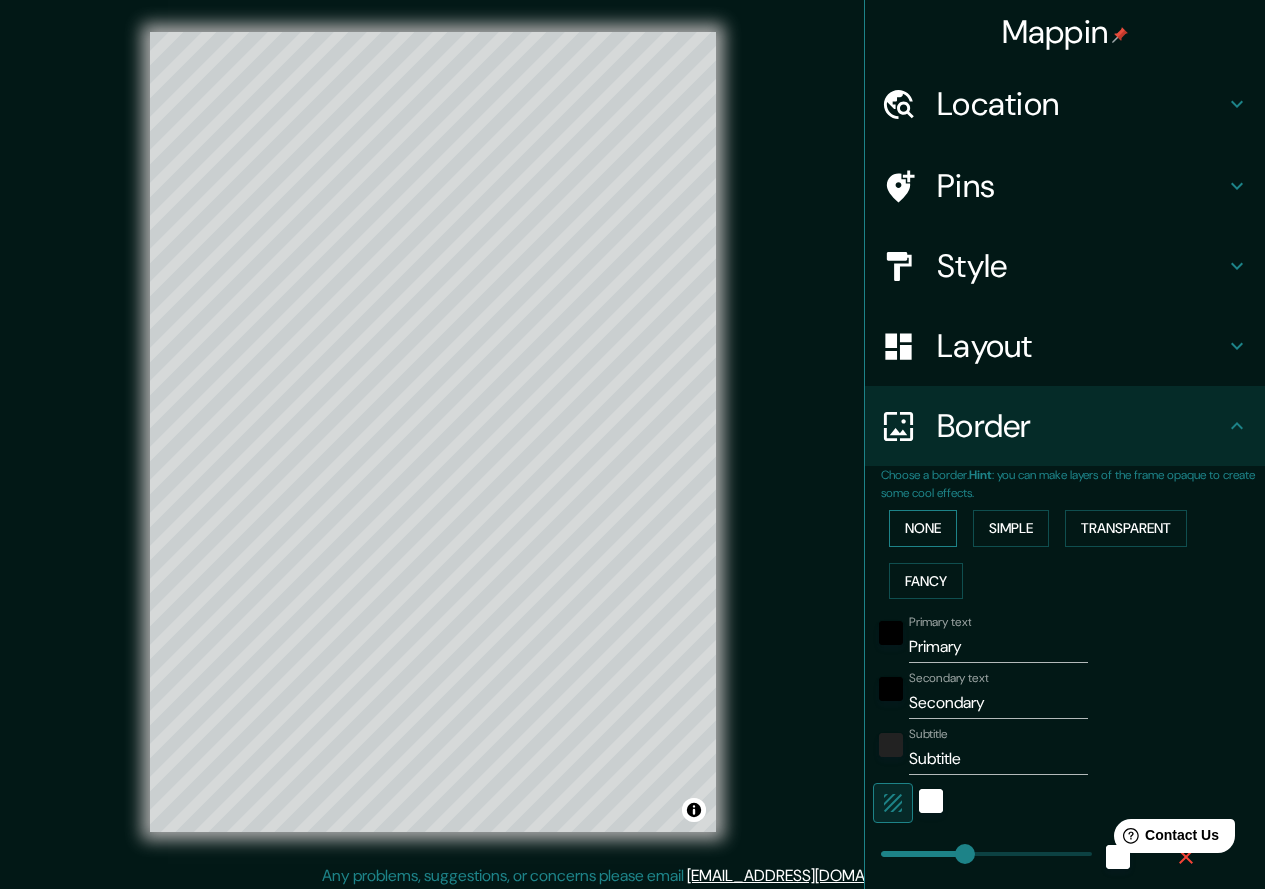 click on "None" at bounding box center [923, 528] 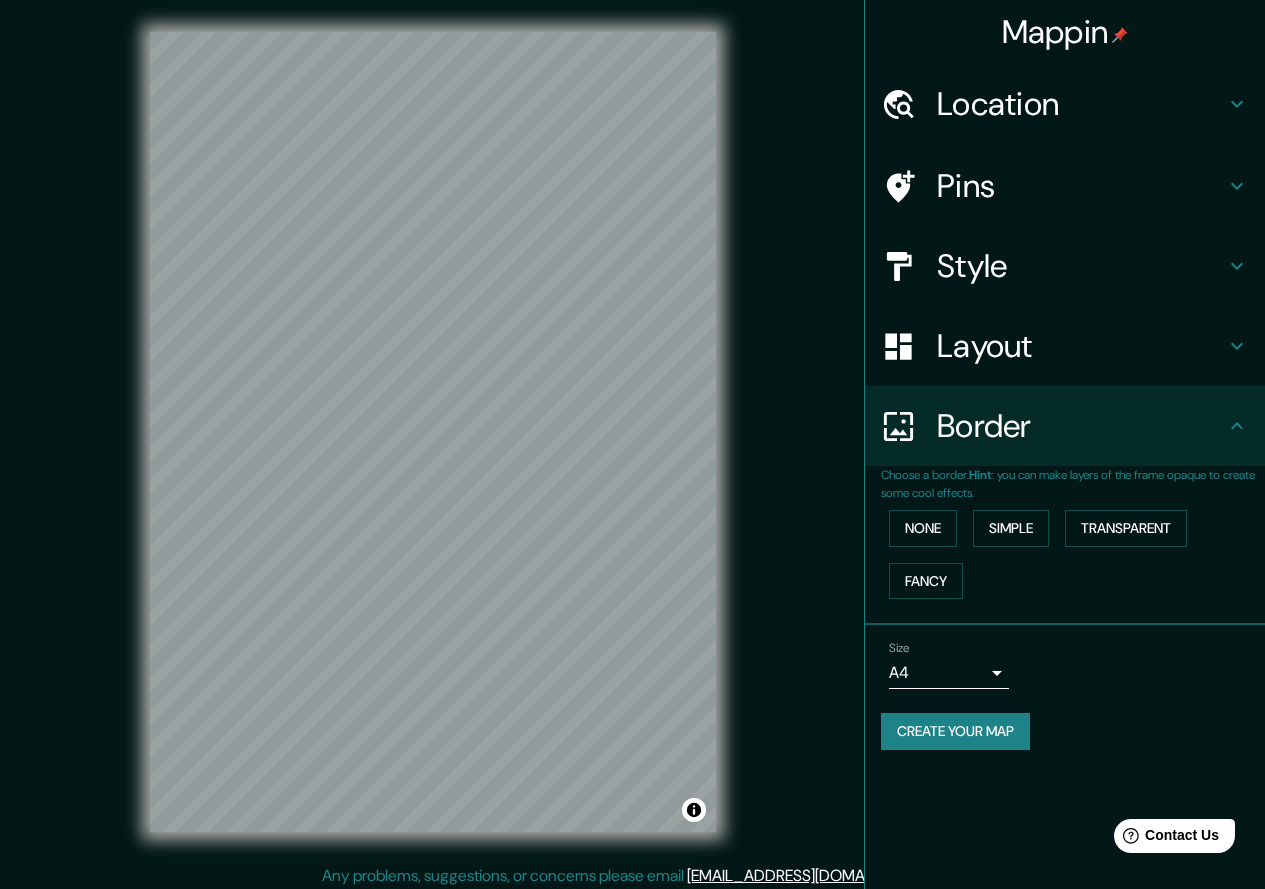 click on "Layout" at bounding box center [1065, 346] 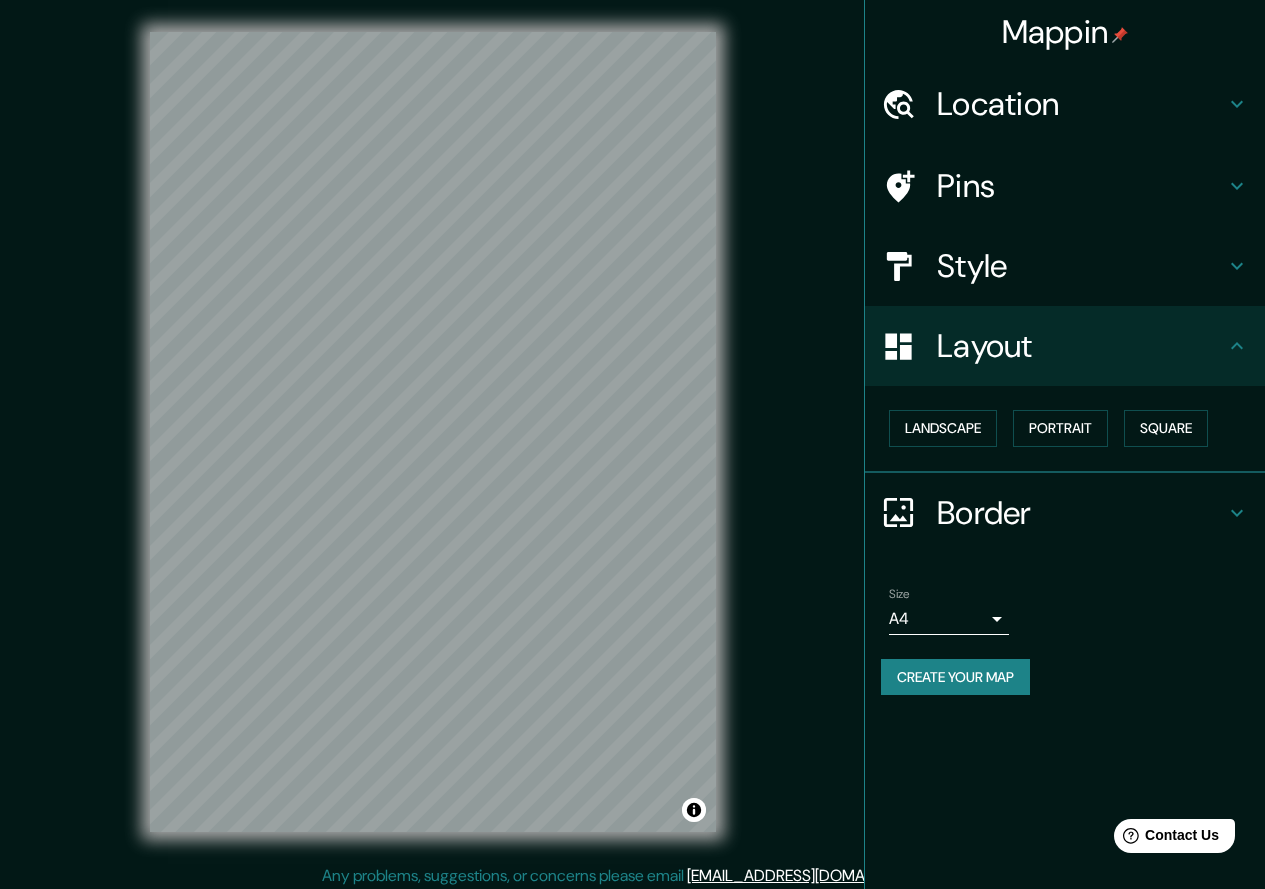 click on "Landscape Portrait Square" at bounding box center (1073, 428) 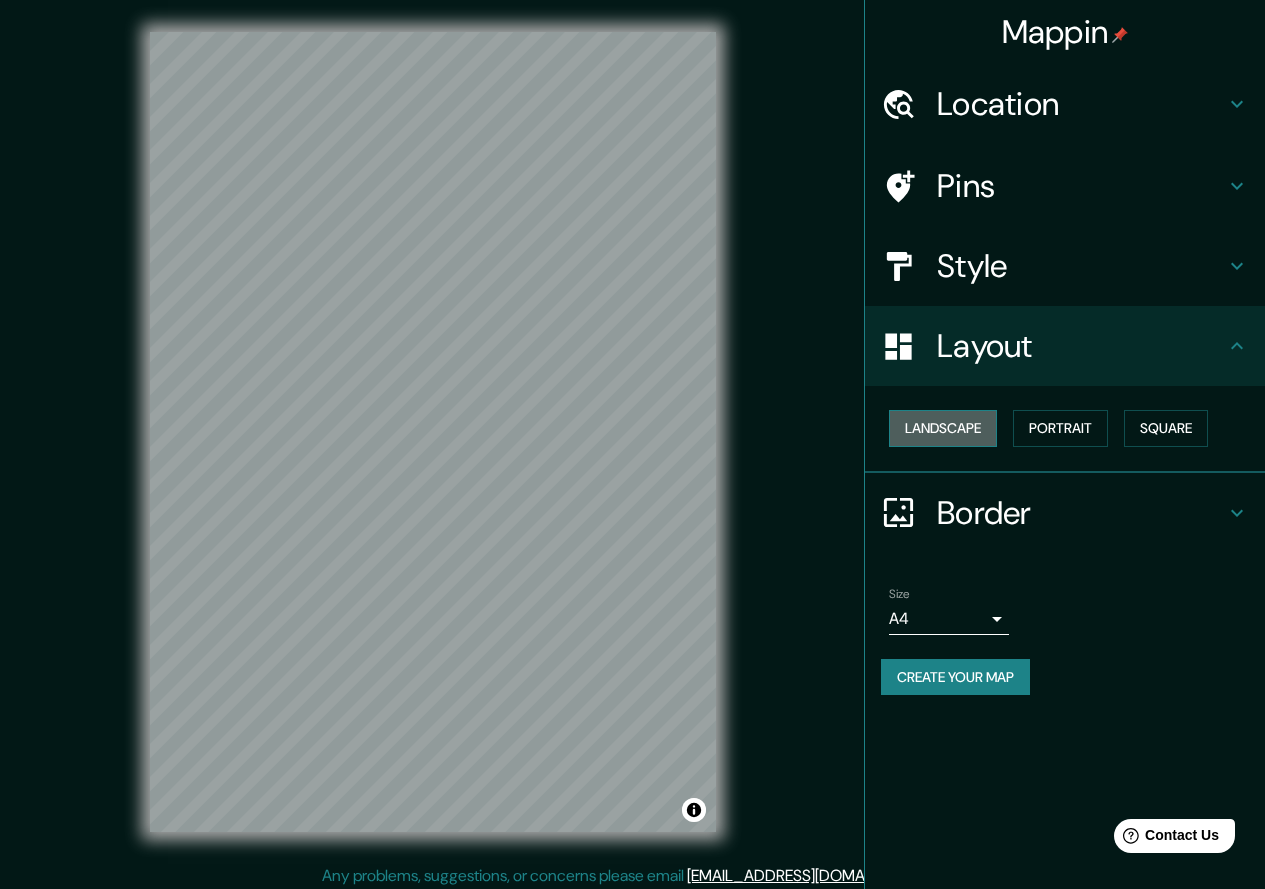 click on "Landscape" at bounding box center (943, 428) 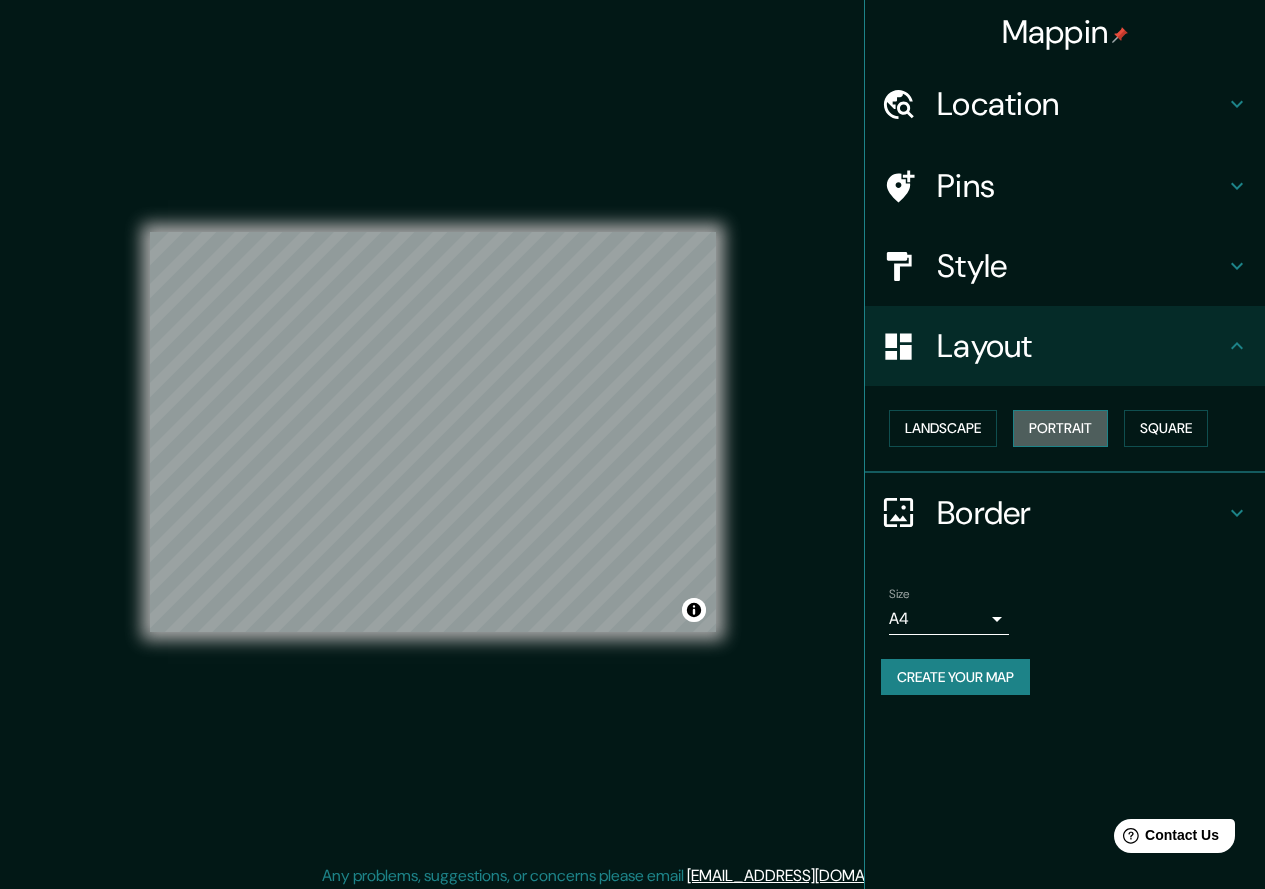 click on "Portrait" at bounding box center (1060, 428) 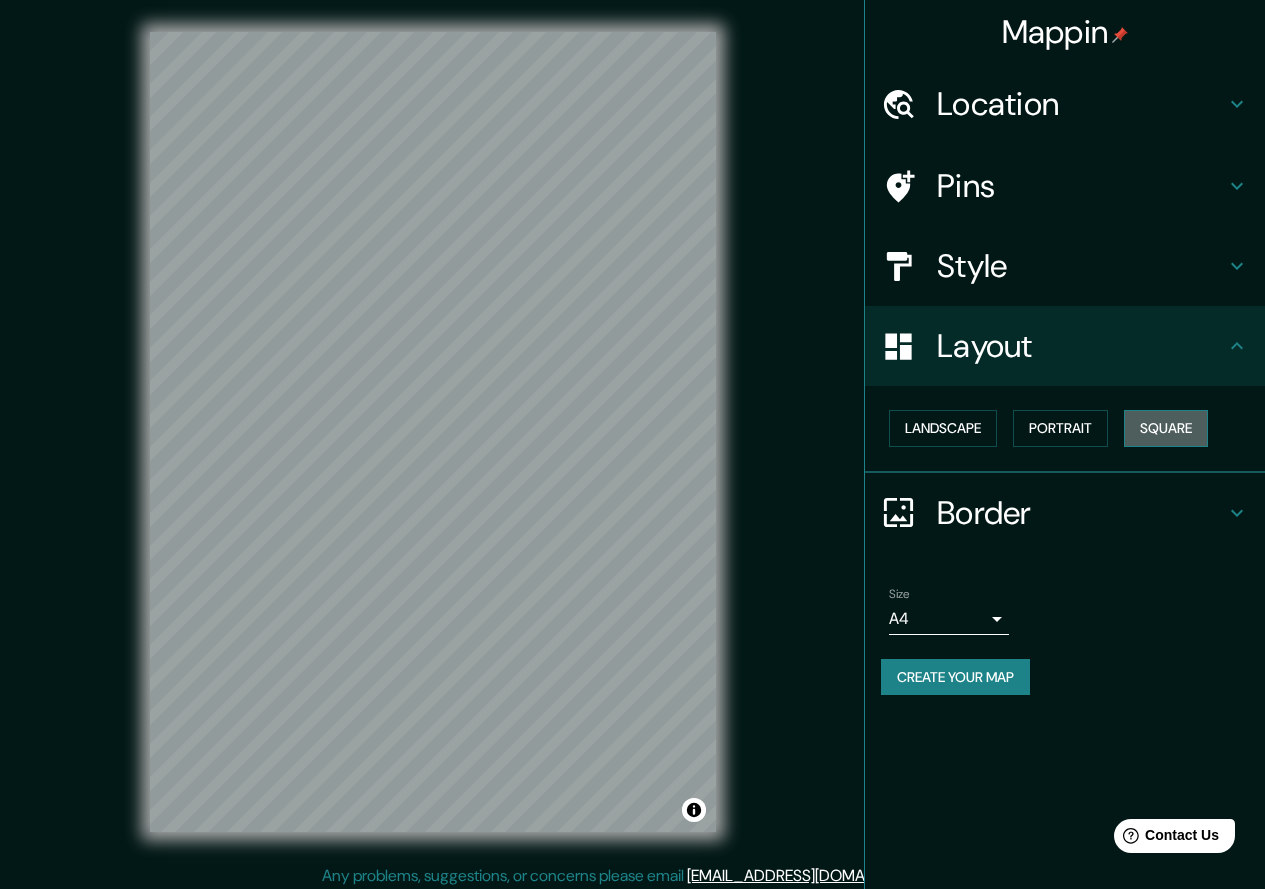 click on "Square" at bounding box center (1166, 428) 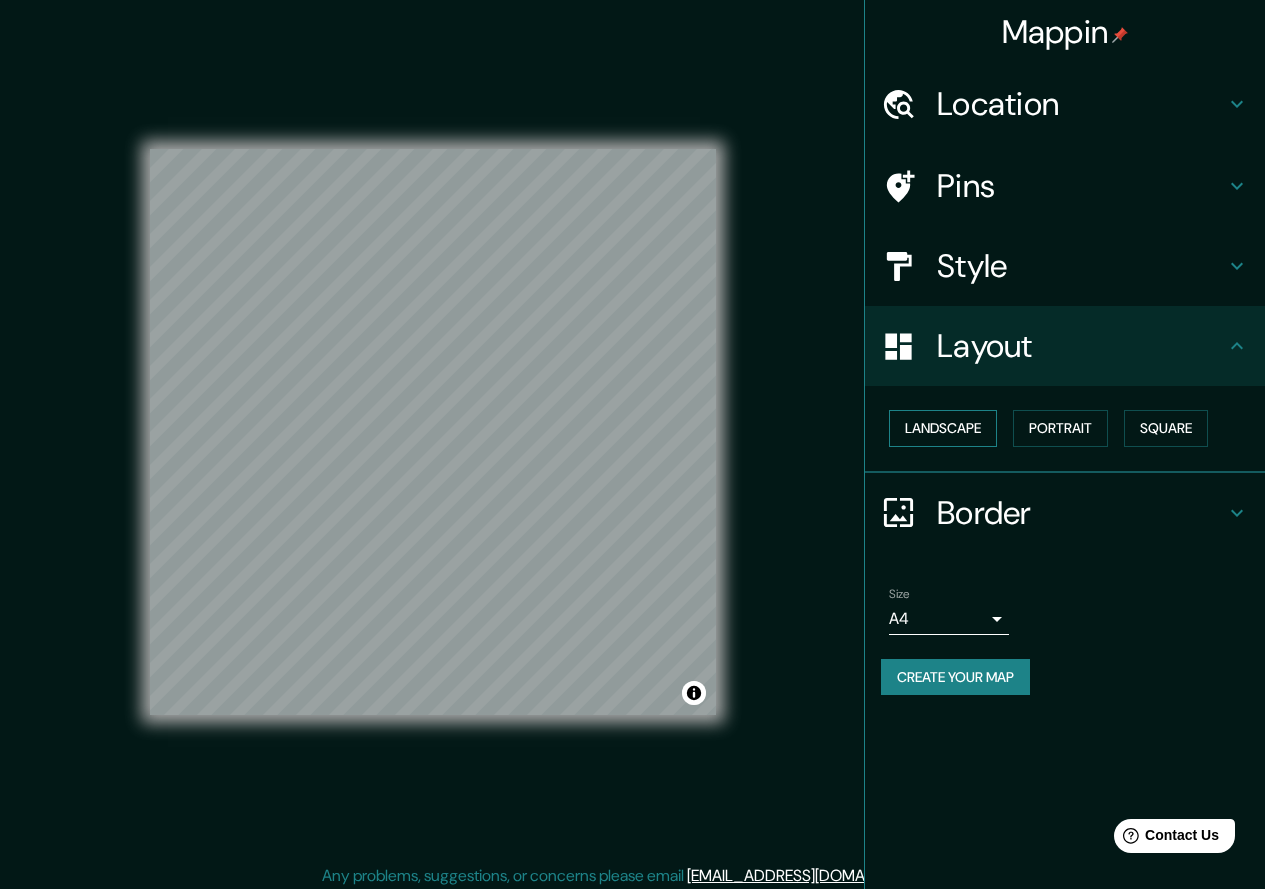 click on "Landscape" at bounding box center (943, 428) 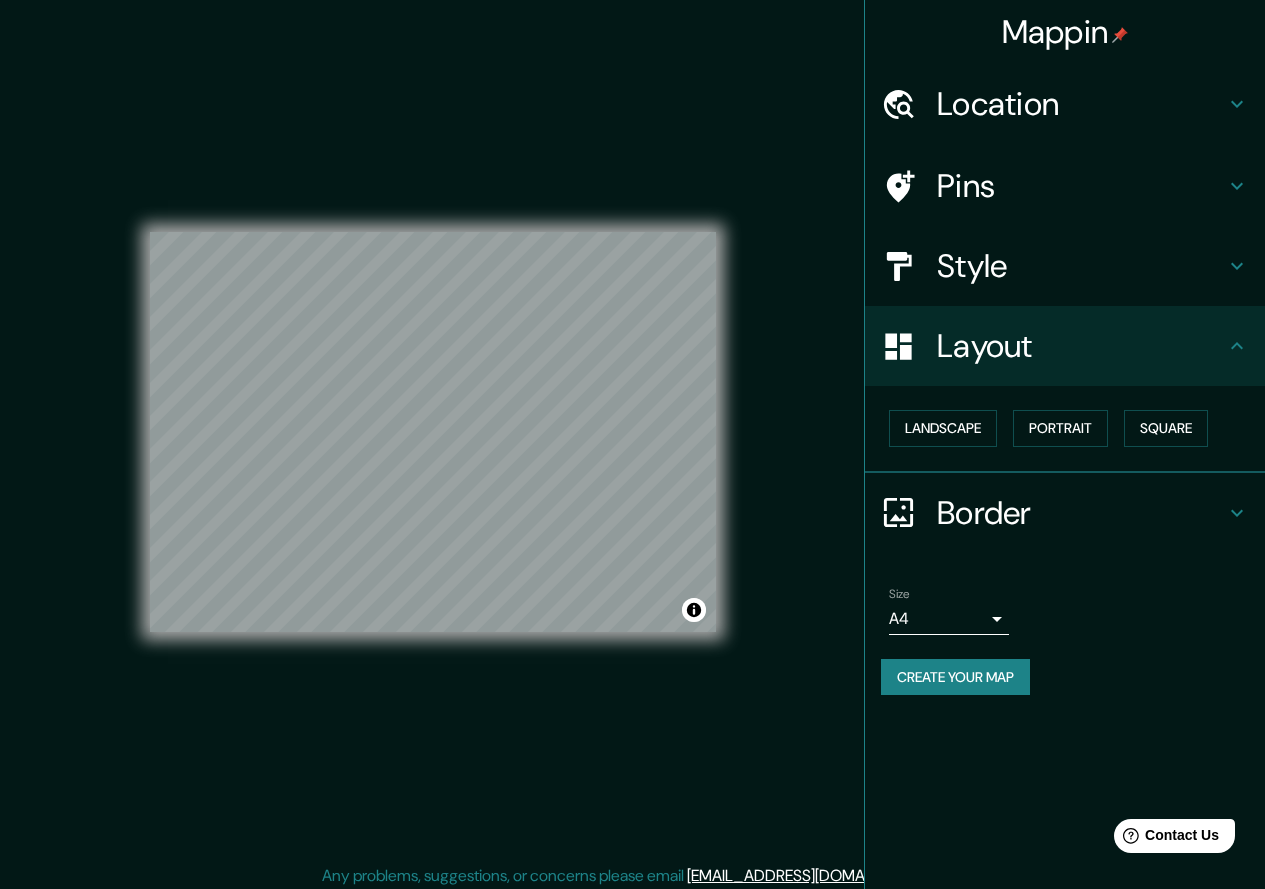 click on "Style" at bounding box center [1065, 266] 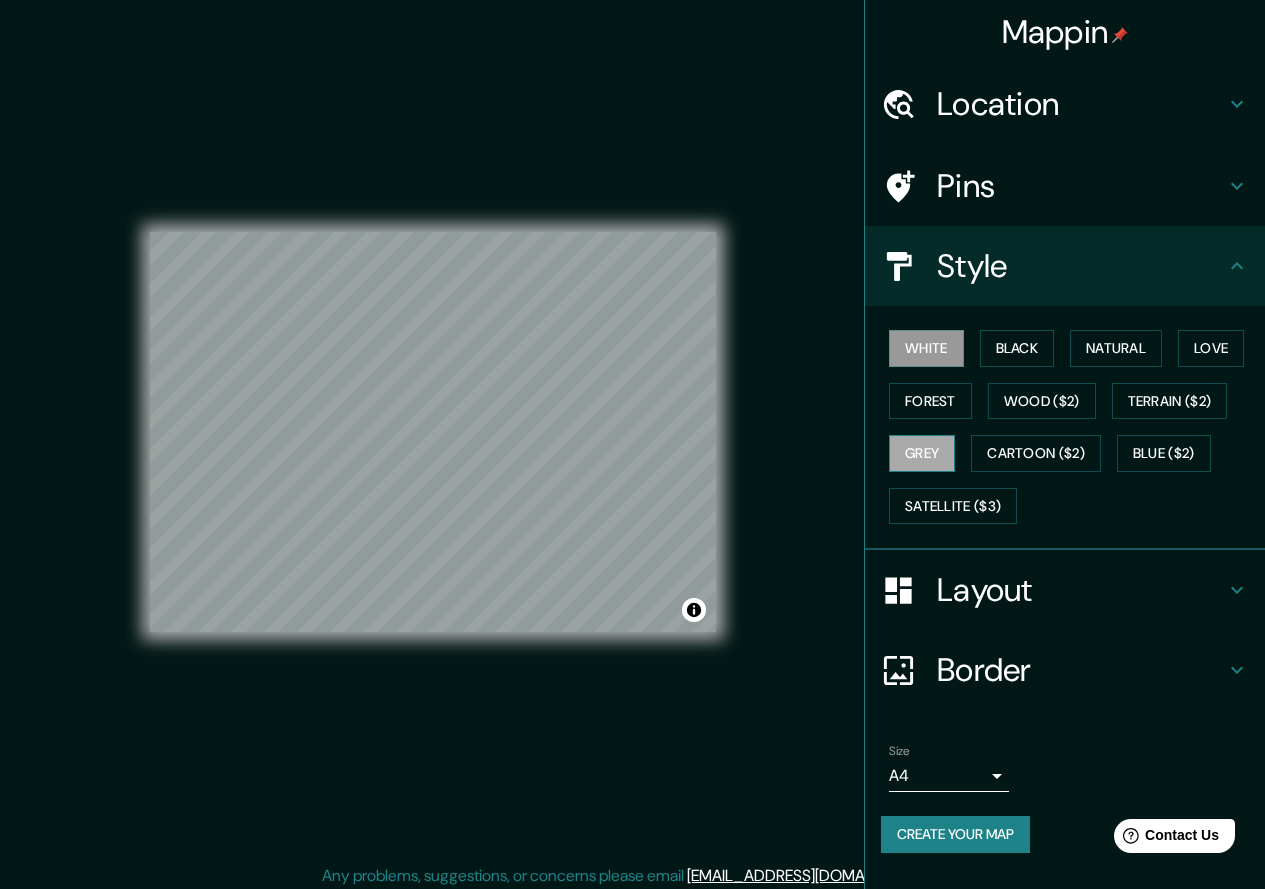click on "Grey" at bounding box center [922, 453] 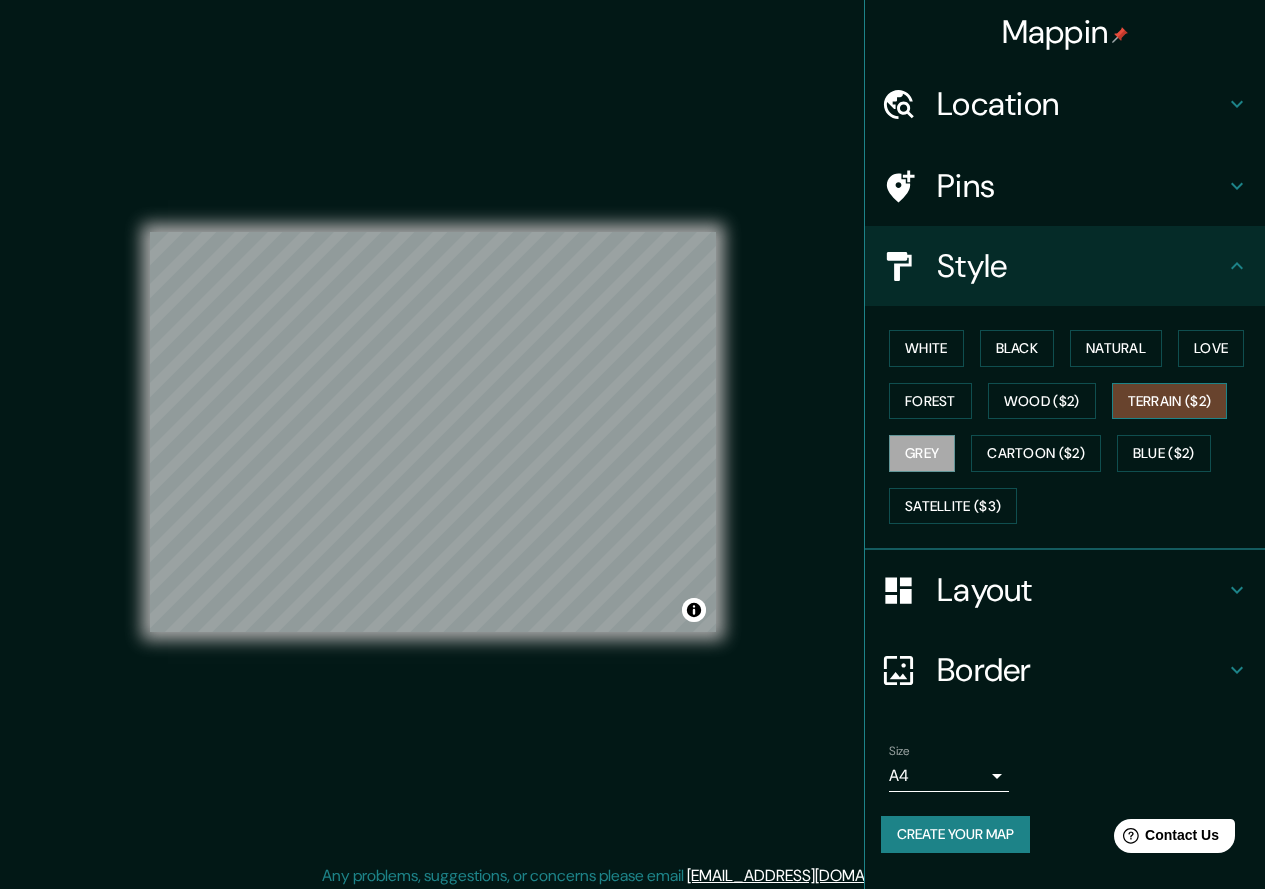 click on "Terrain ($2)" at bounding box center [1170, 401] 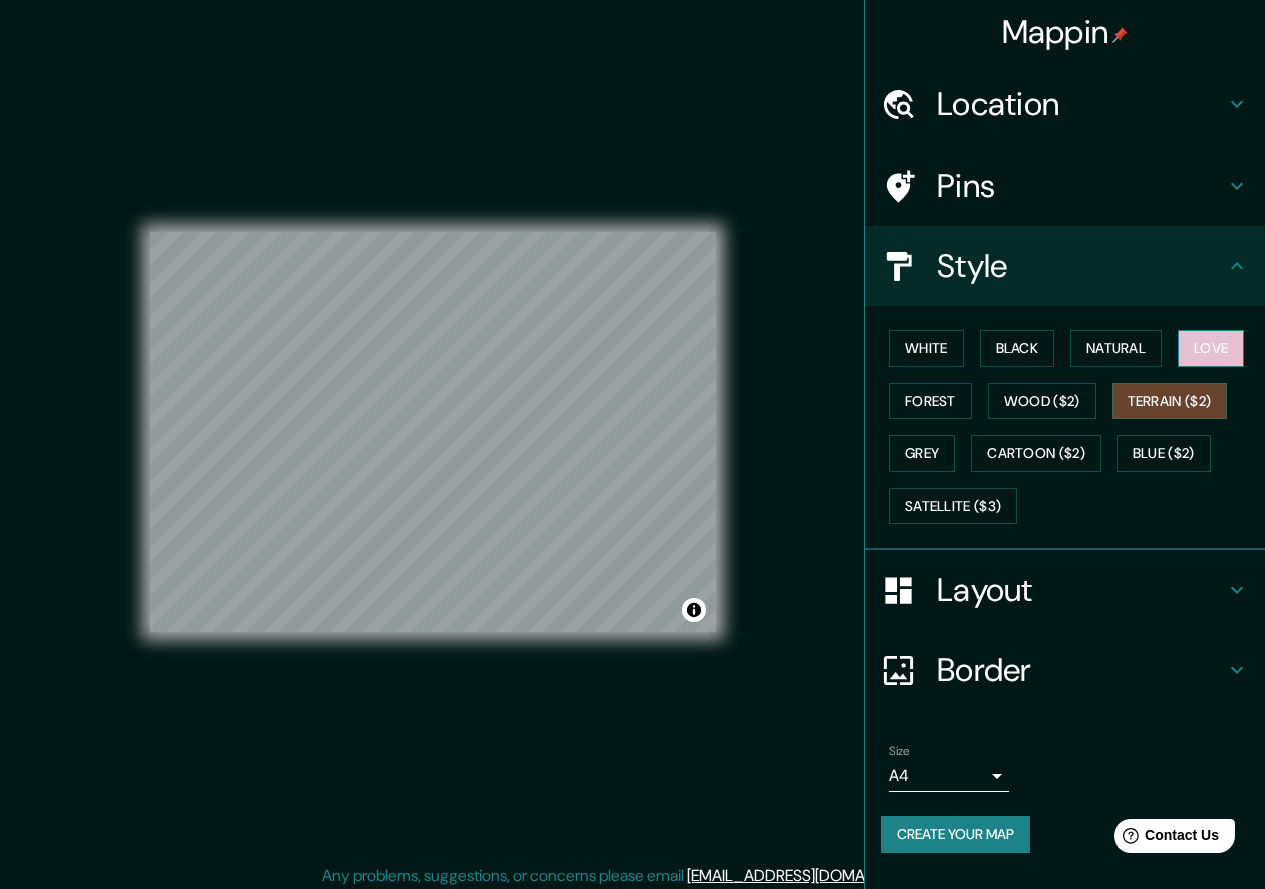 click on "Love" at bounding box center [1211, 348] 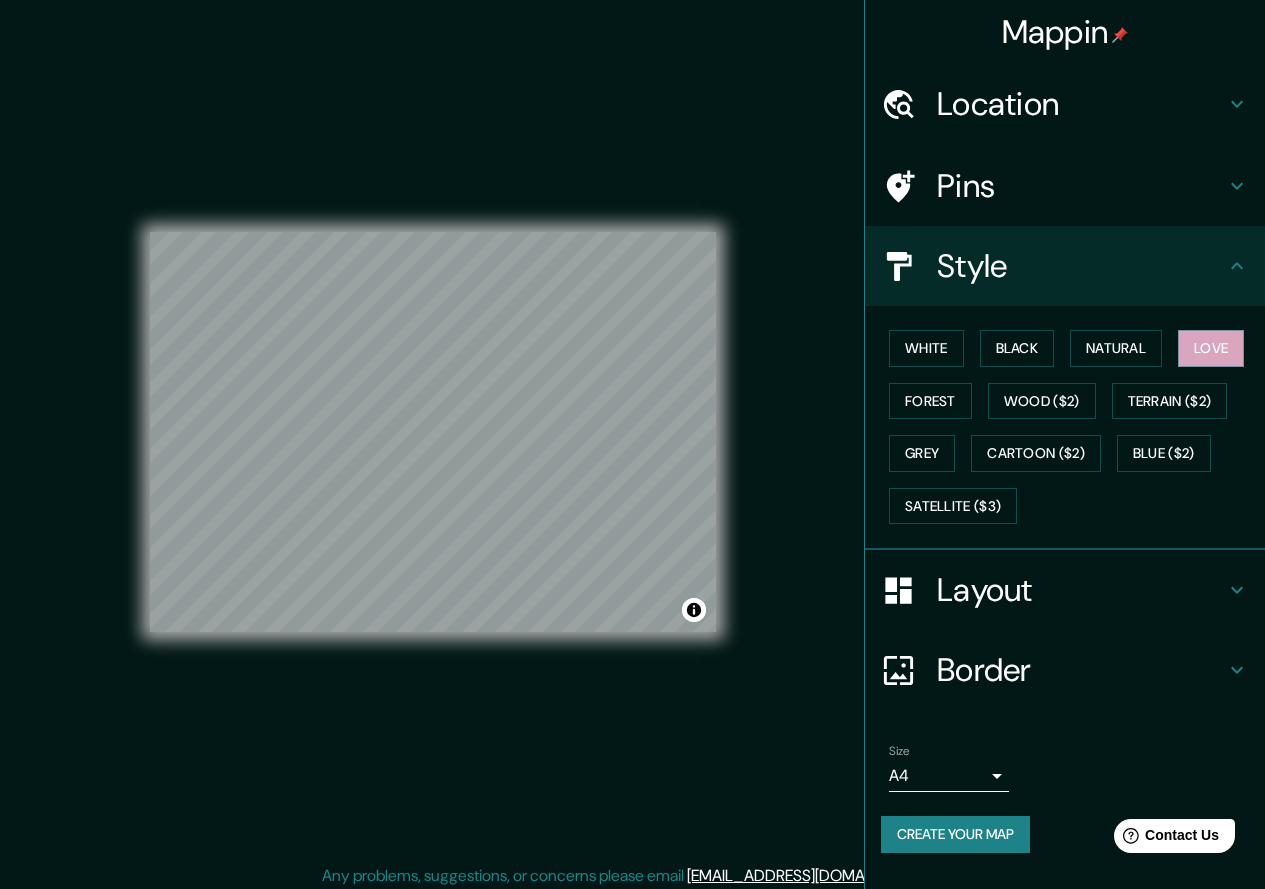 click on "Pins" at bounding box center [1081, 186] 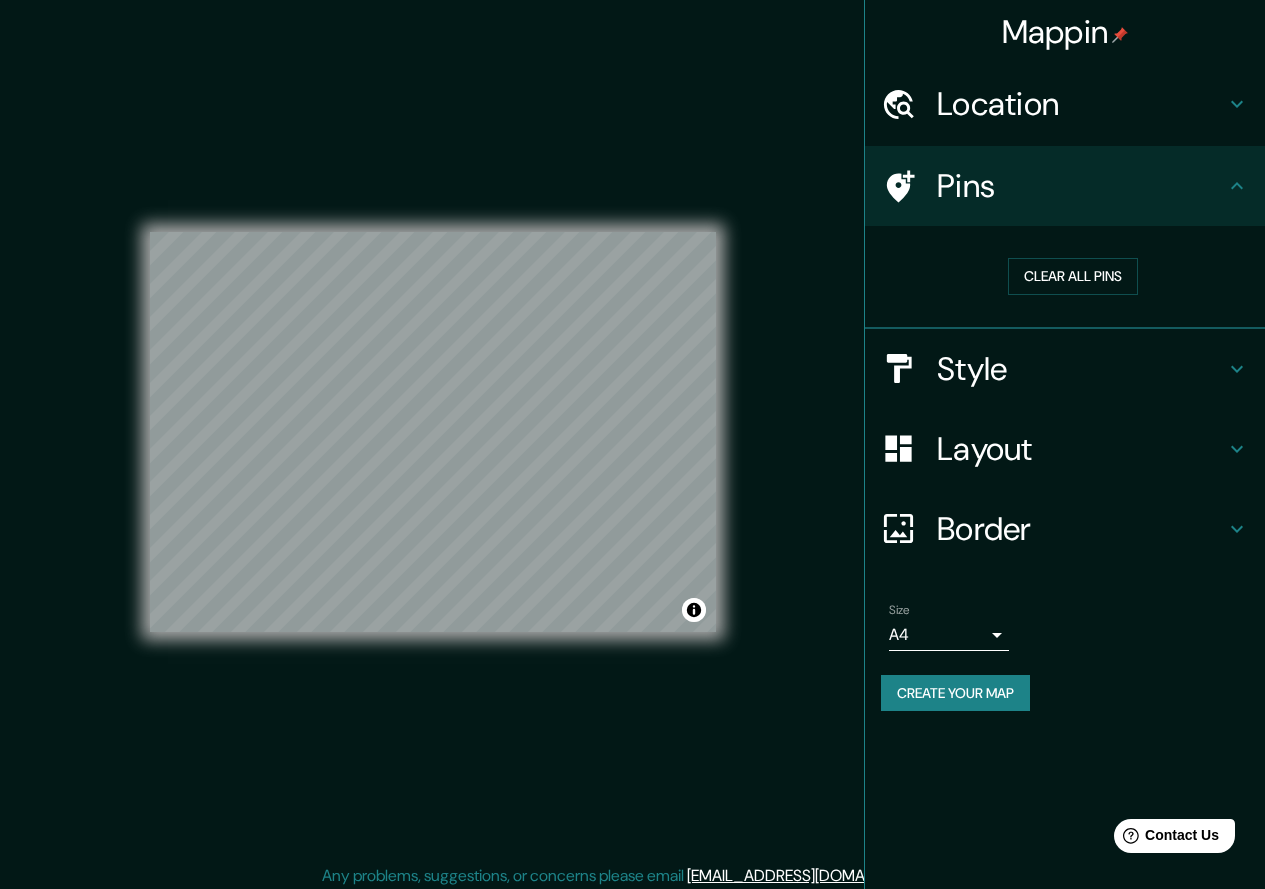 click on "Location" at bounding box center [1081, 104] 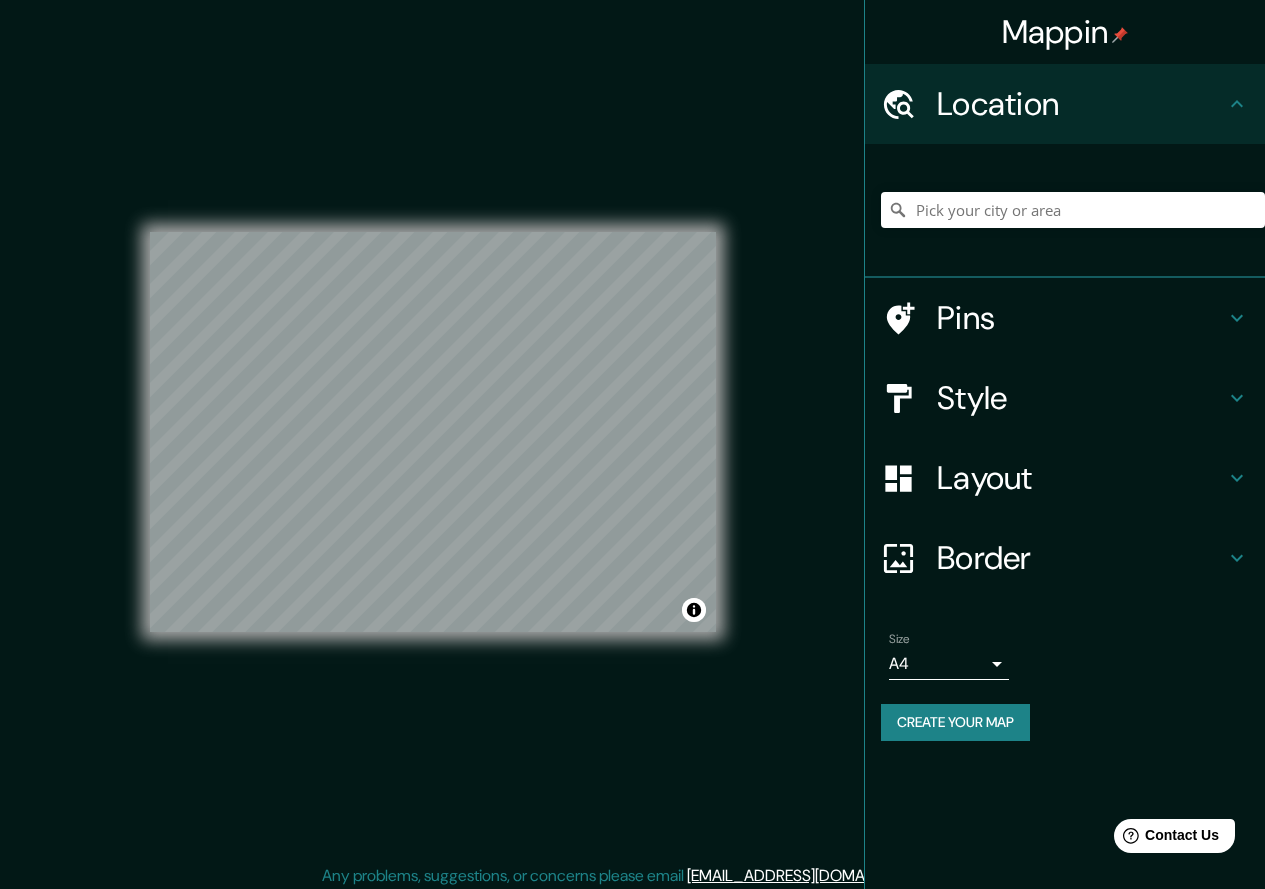 scroll, scrollTop: 7, scrollLeft: 0, axis: vertical 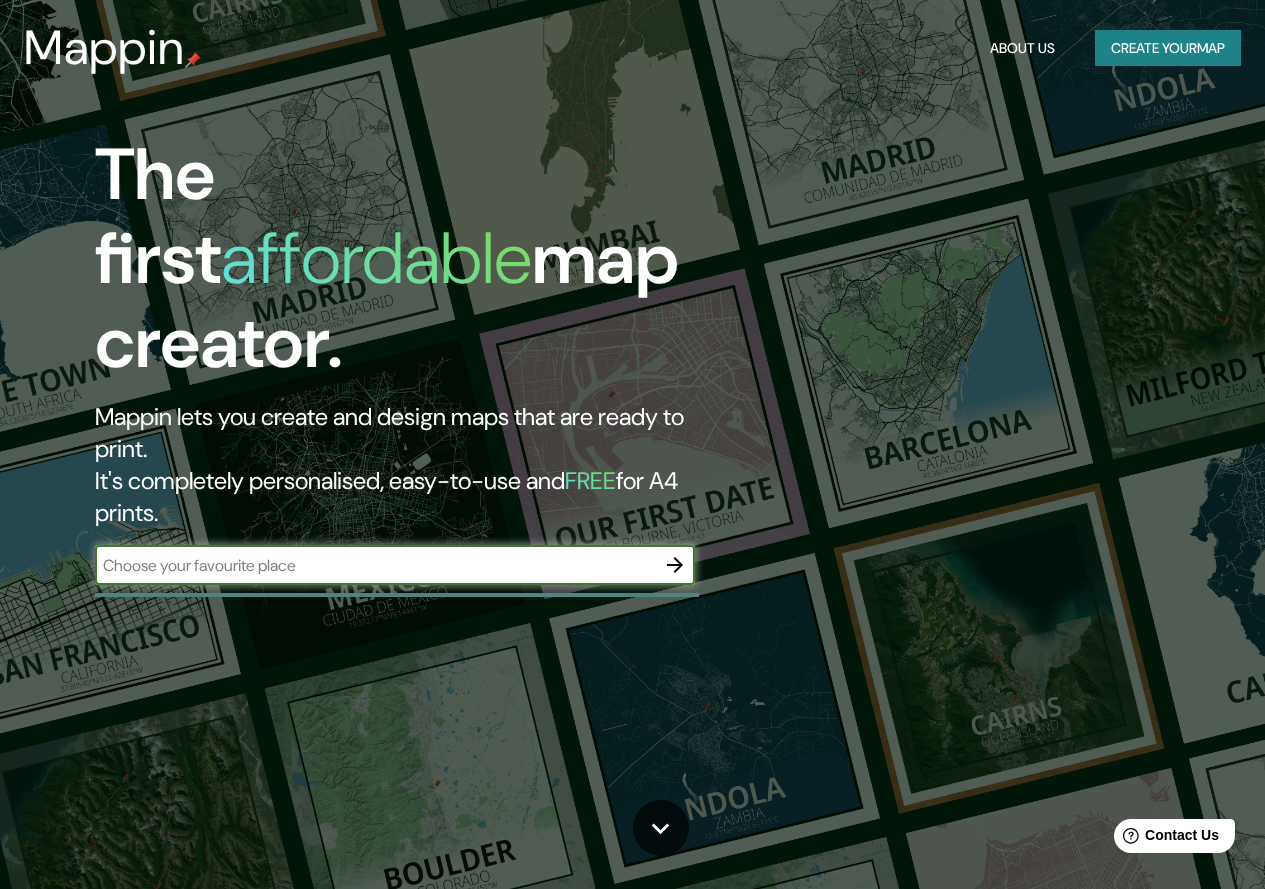 click on "Create your   map" at bounding box center (1168, 48) 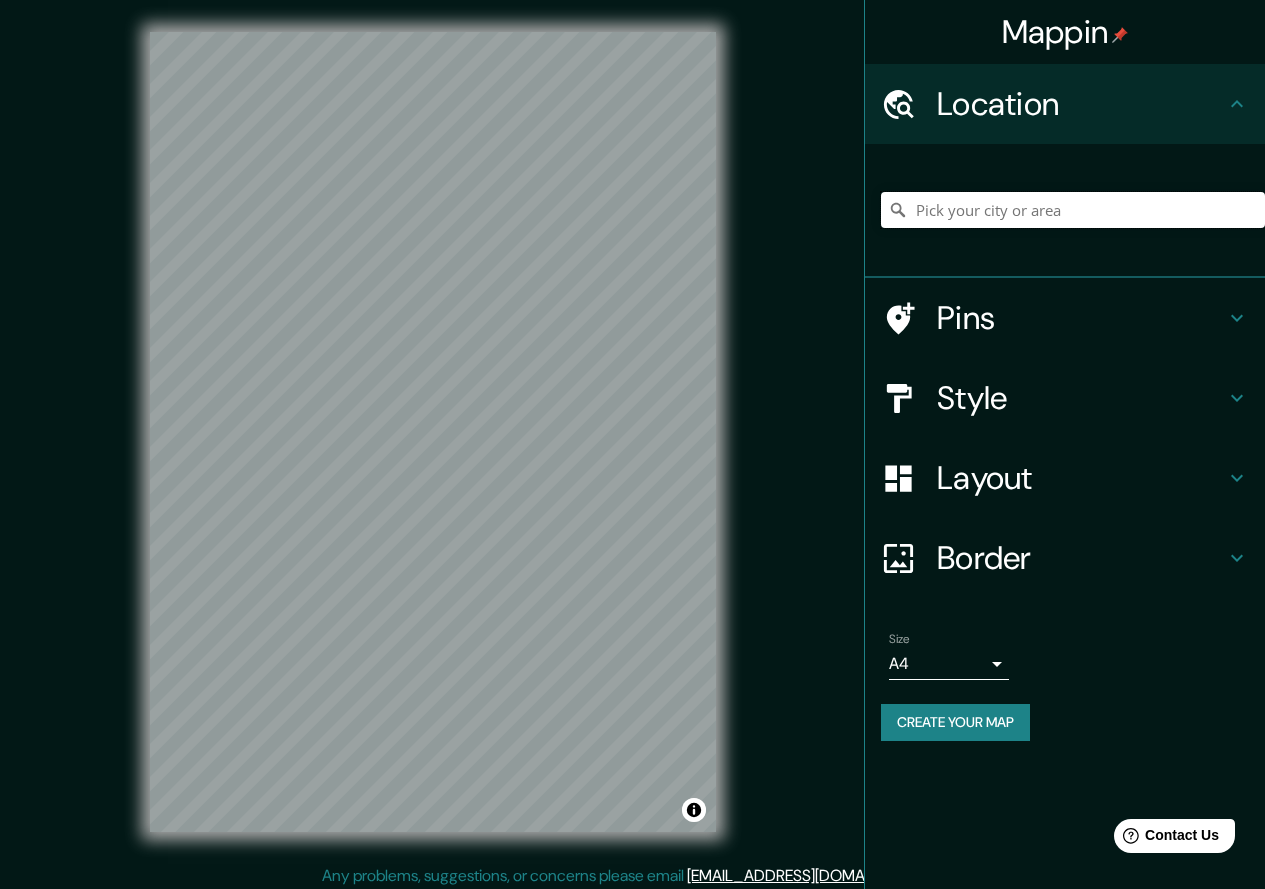 click at bounding box center (1073, 210) 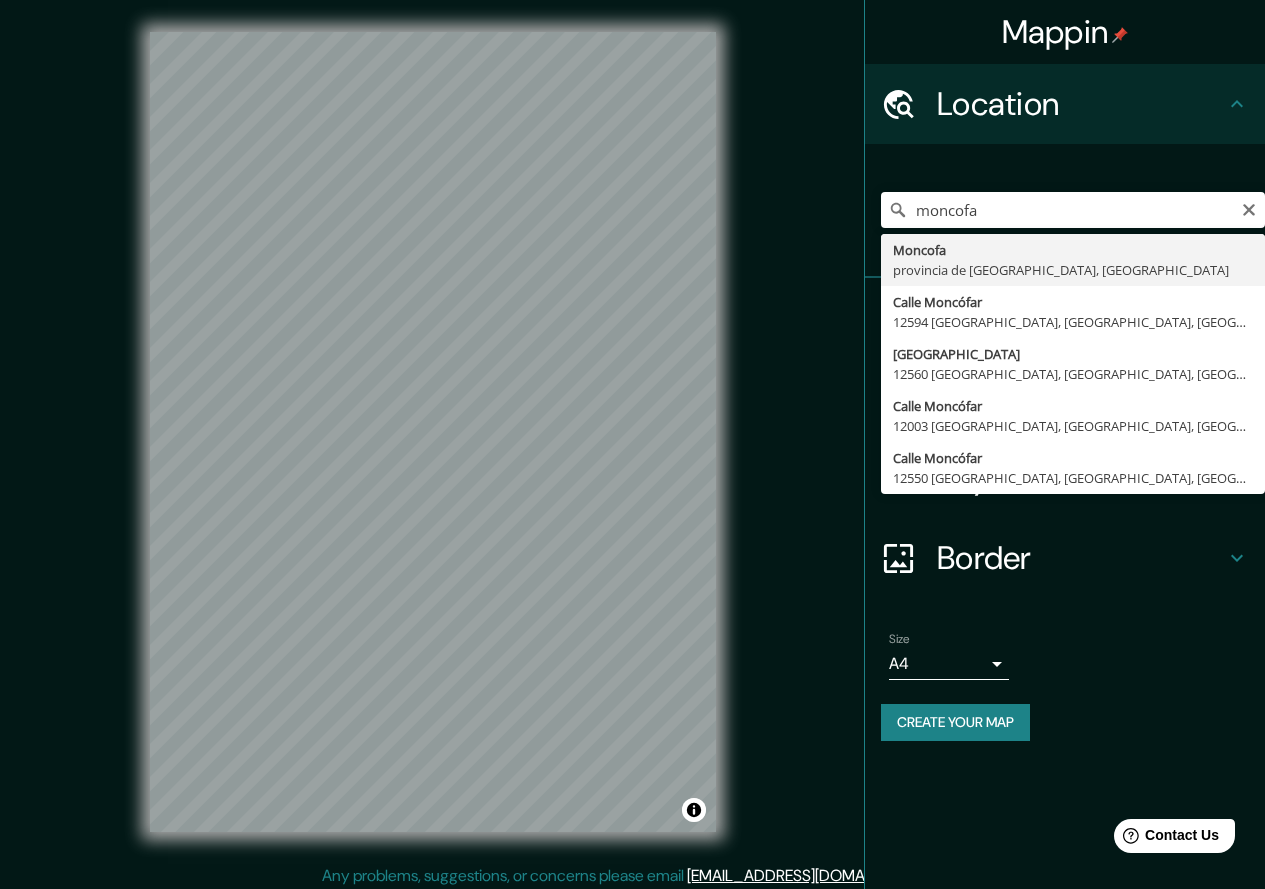 type on "Moncofa, provincia de Castellón, España" 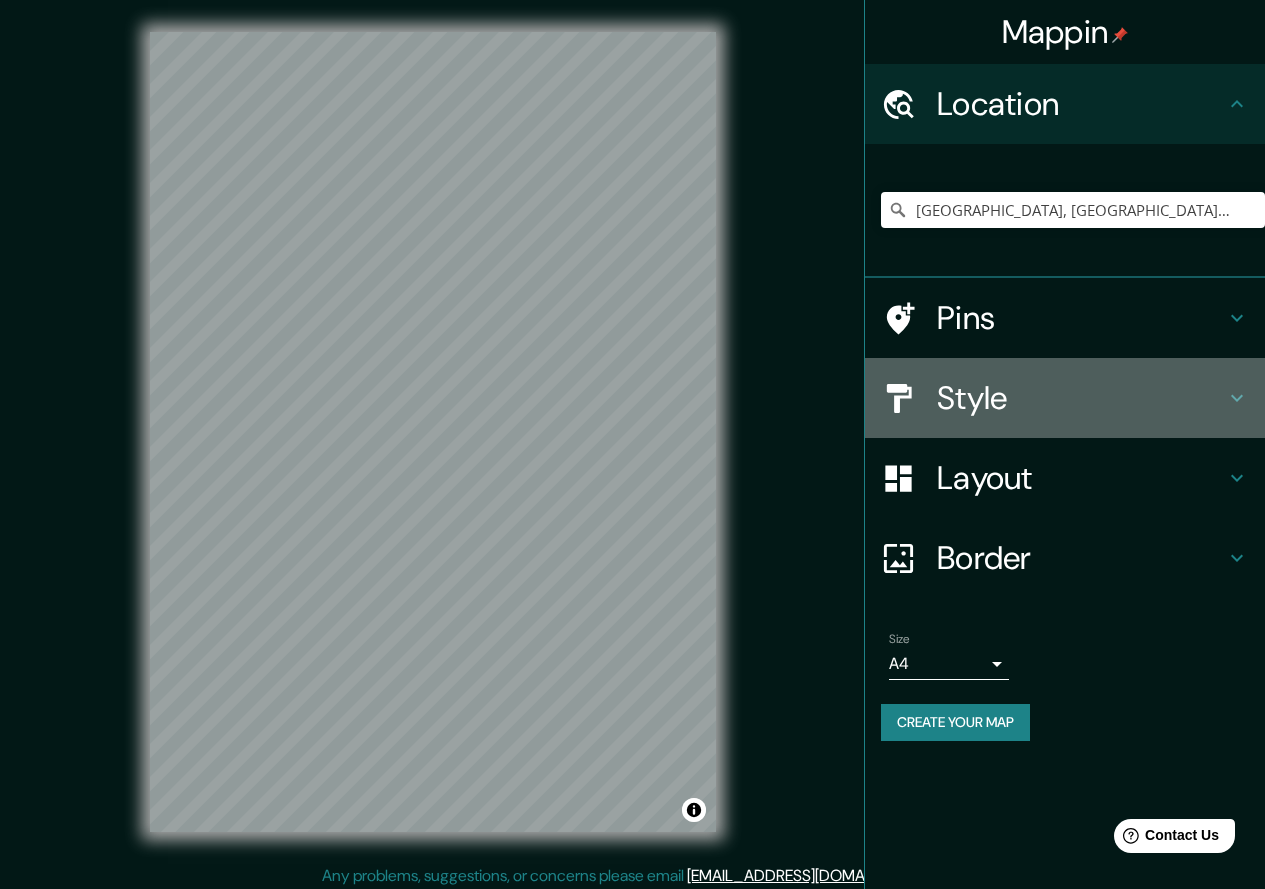 click on "Style" at bounding box center (1081, 398) 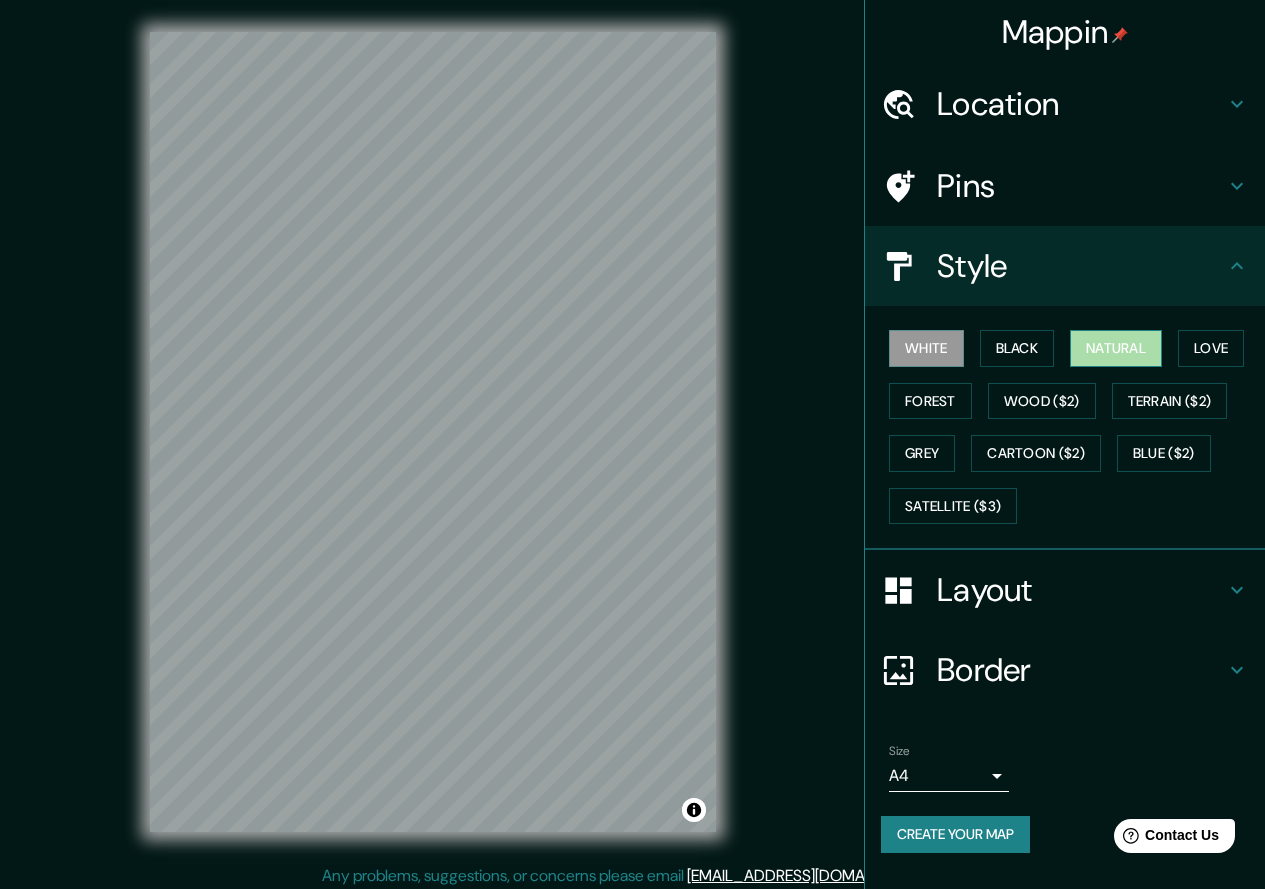 click on "Natural" at bounding box center (1116, 348) 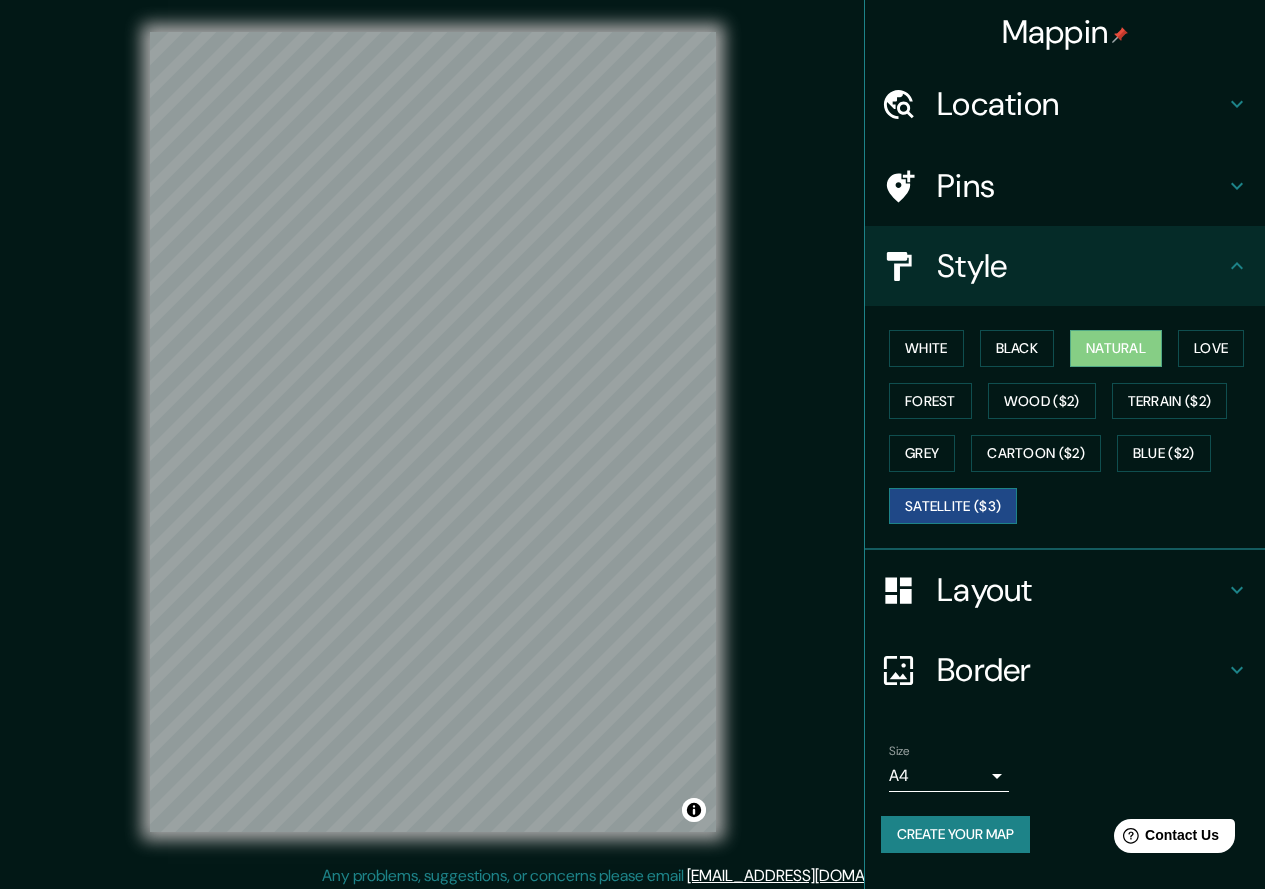 click on "Satellite ($3)" at bounding box center (953, 506) 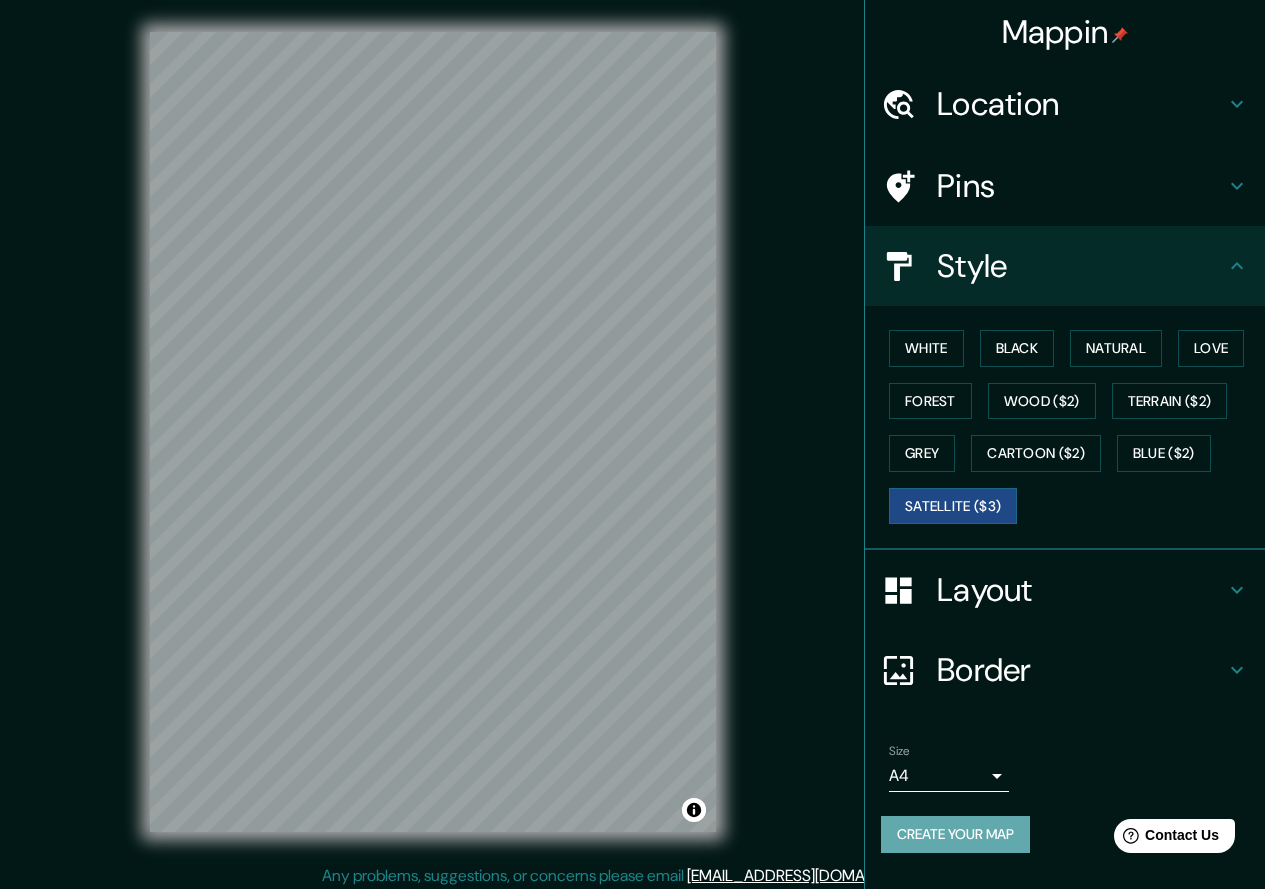 click on "Create your map" at bounding box center (955, 834) 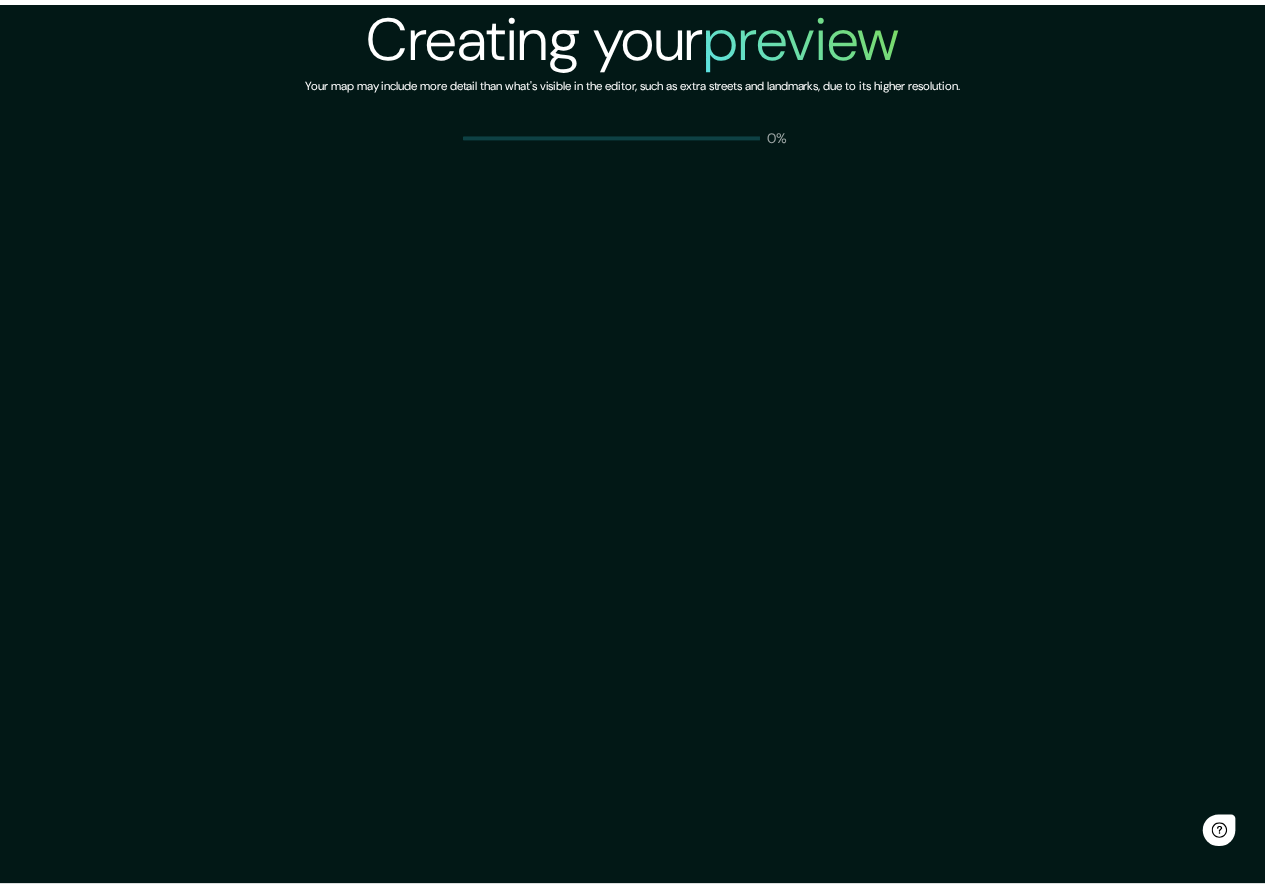 scroll, scrollTop: 0, scrollLeft: 0, axis: both 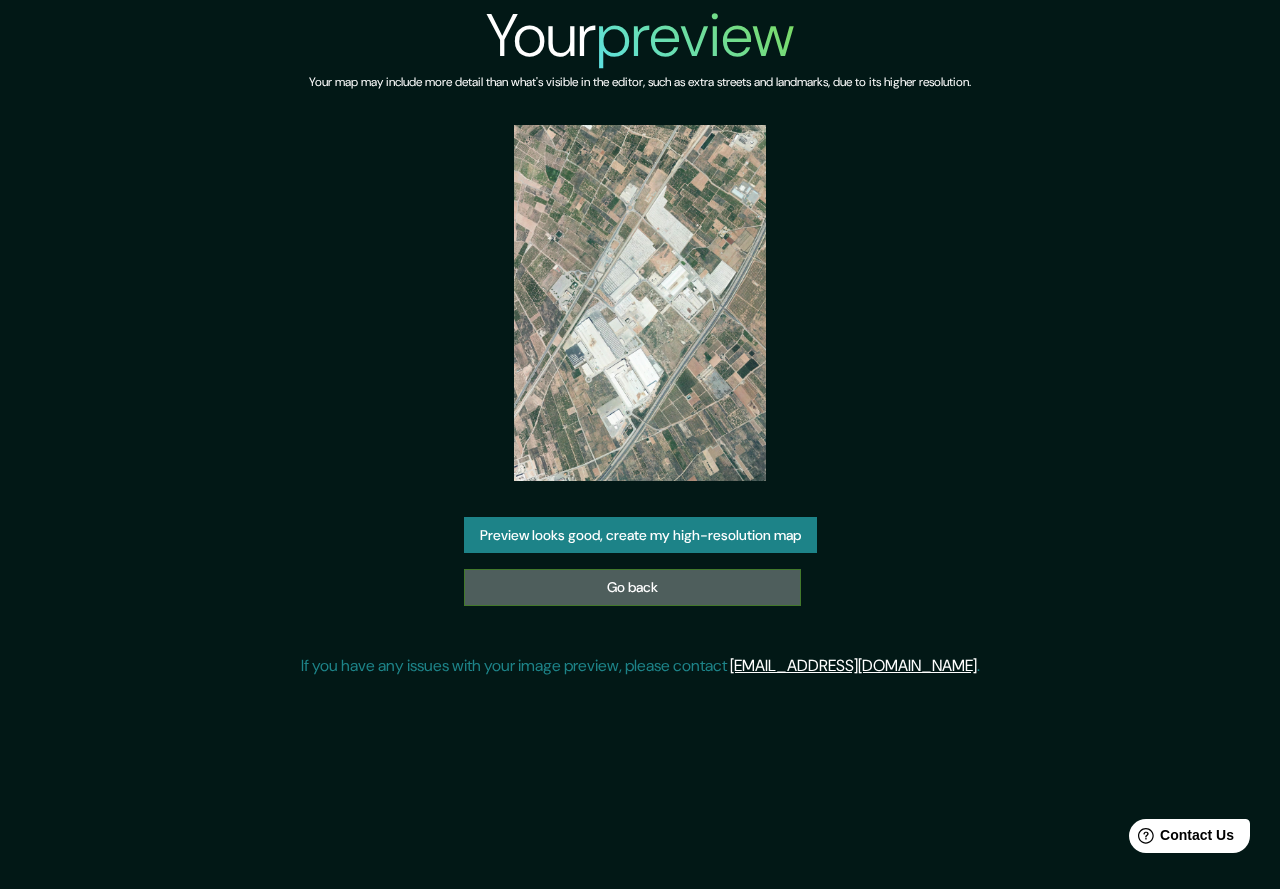 click on "Go back" at bounding box center [632, 587] 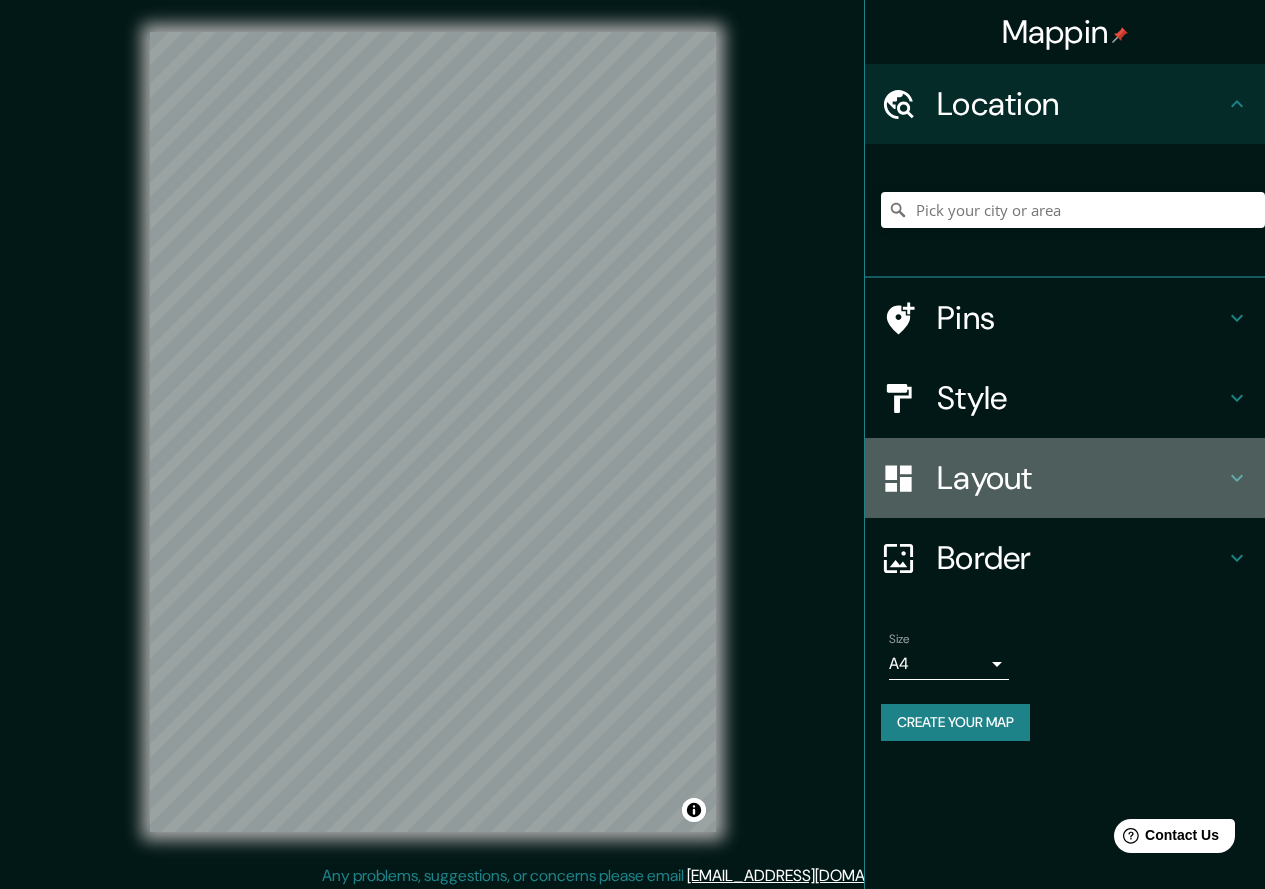 click on "Layout" at bounding box center [1081, 478] 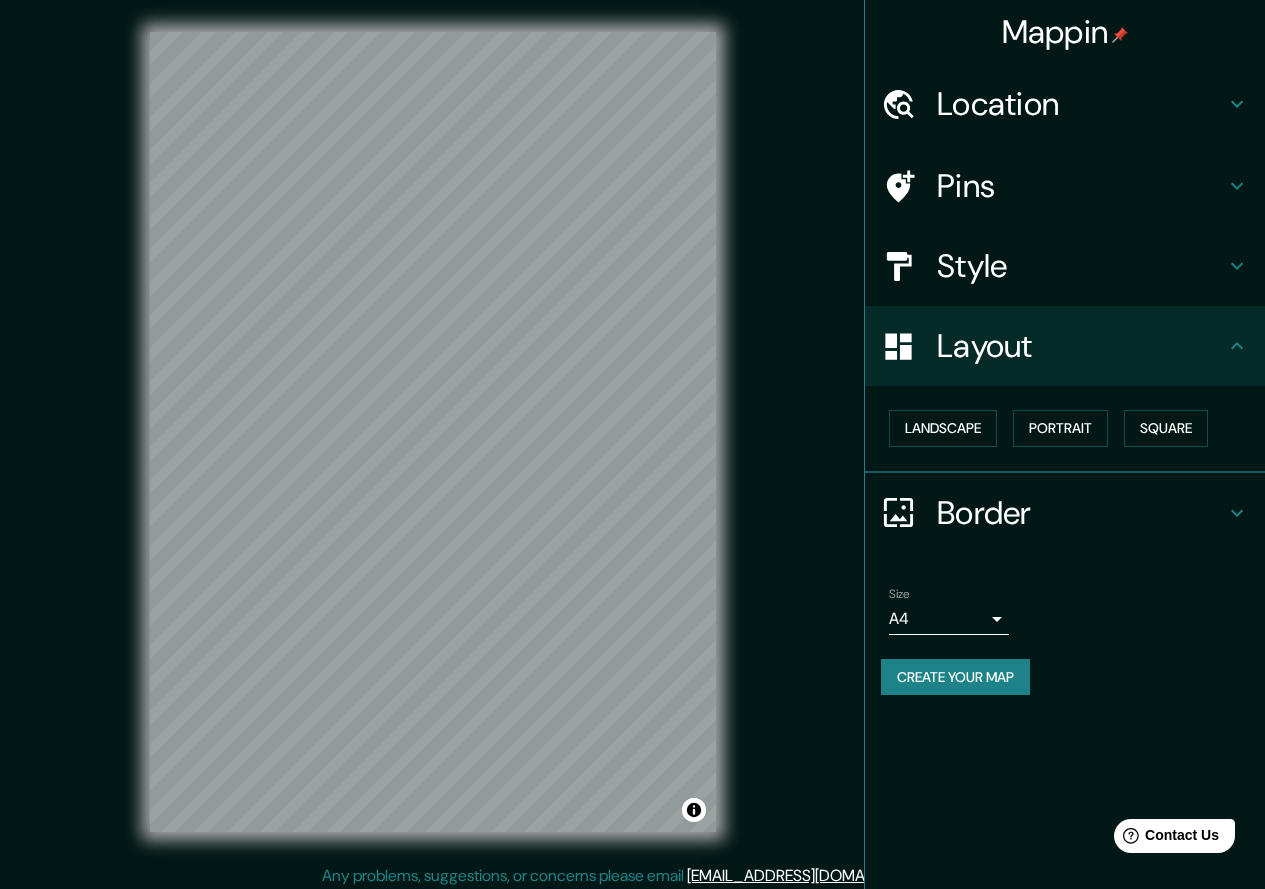 click on "Border" at bounding box center (1081, 513) 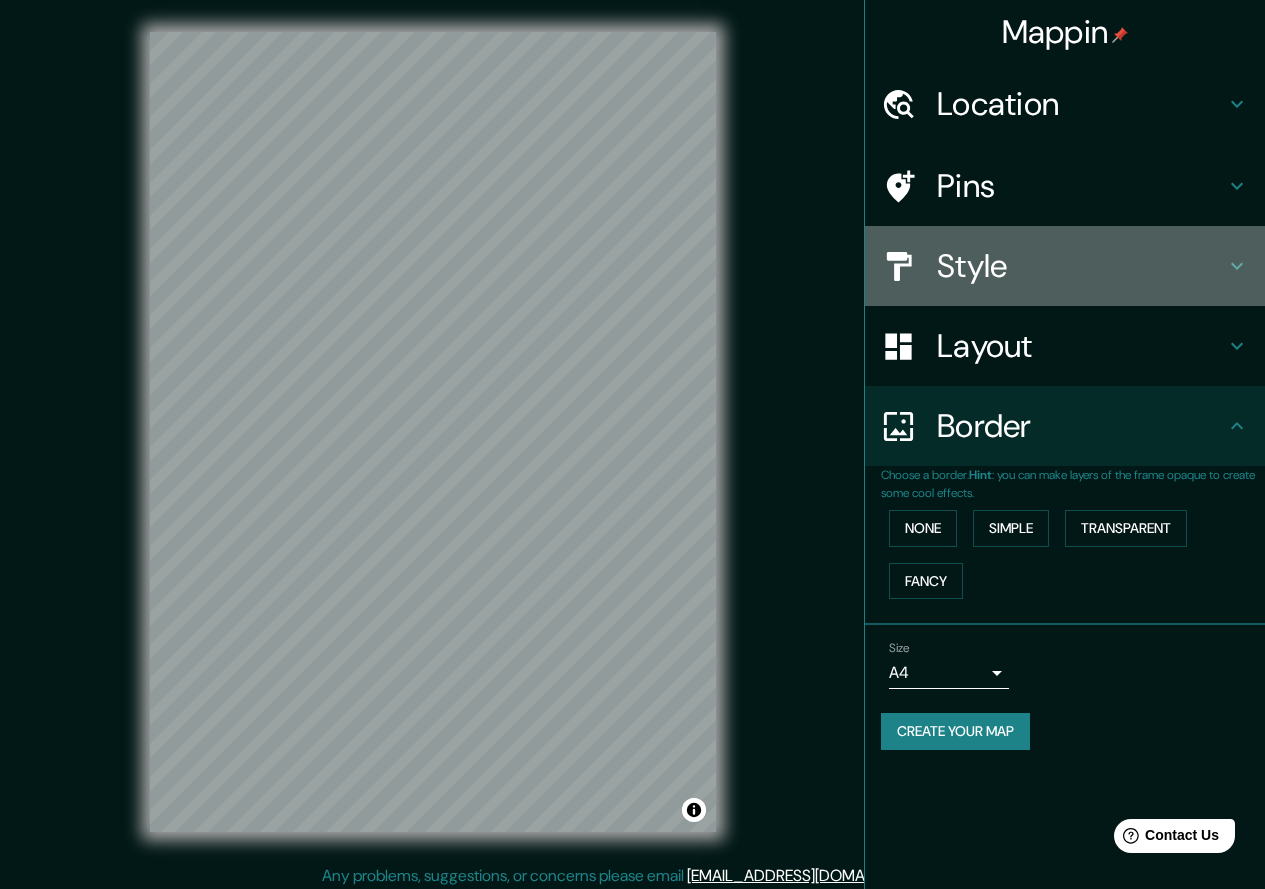click on "Style" at bounding box center (1081, 266) 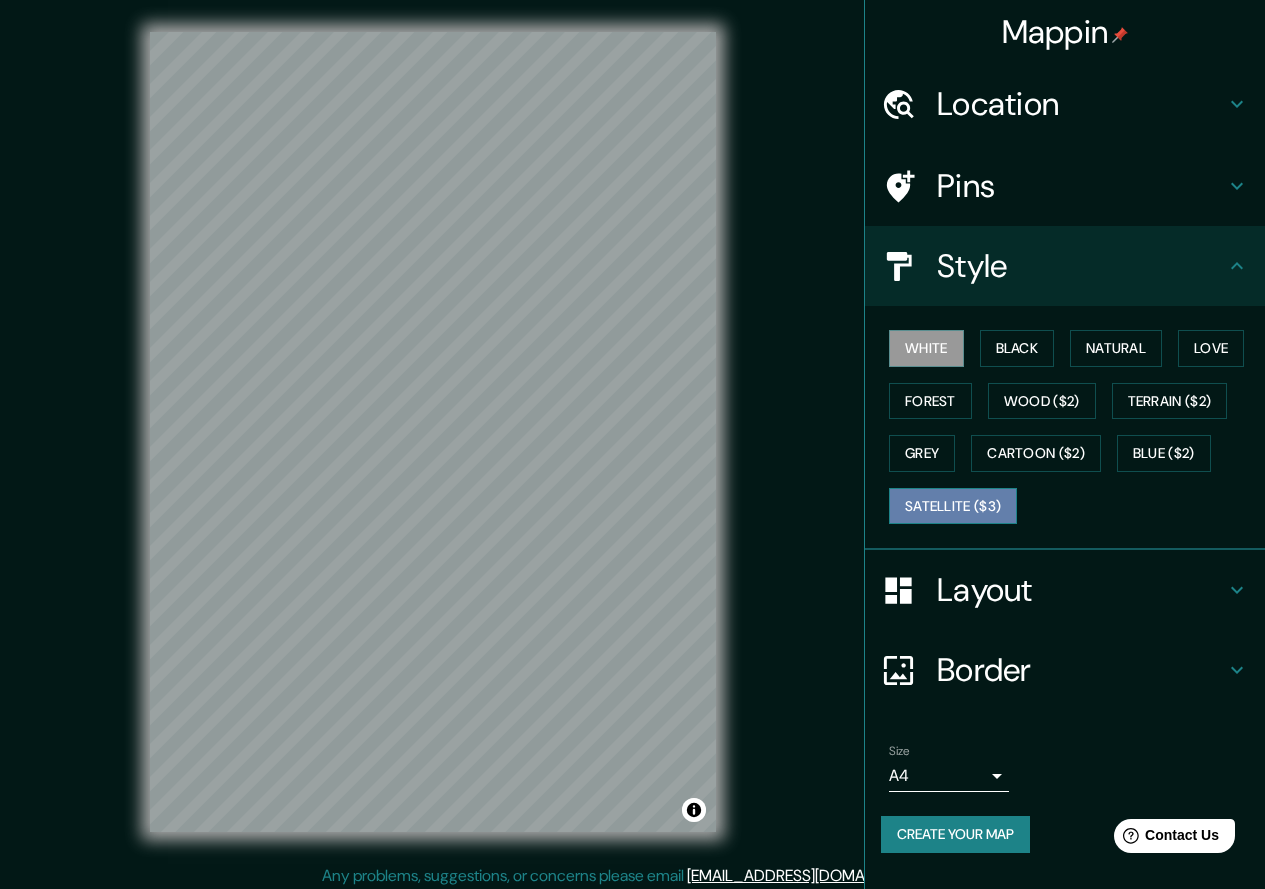 click on "Satellite ($3)" at bounding box center [953, 506] 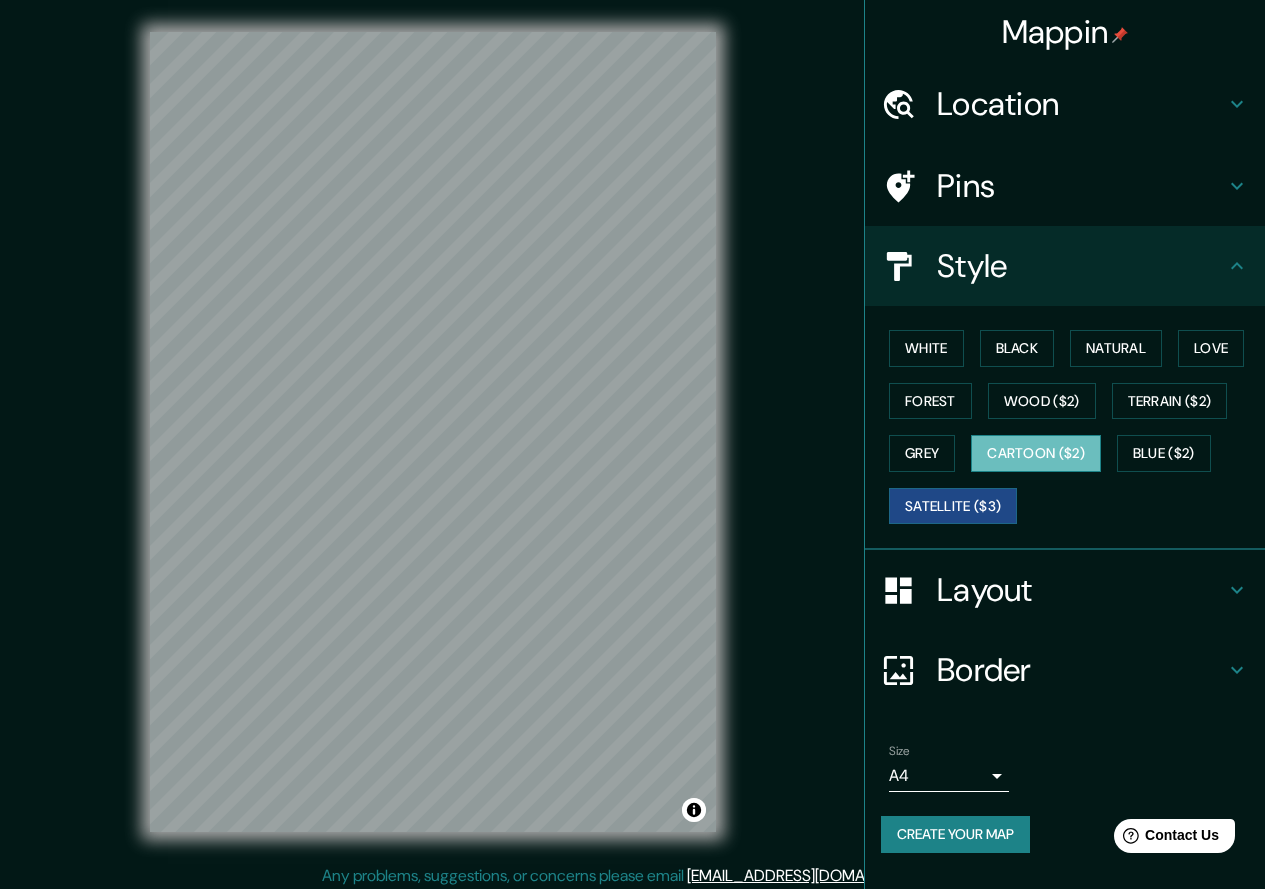 click on "Cartoon ($2)" at bounding box center [1036, 453] 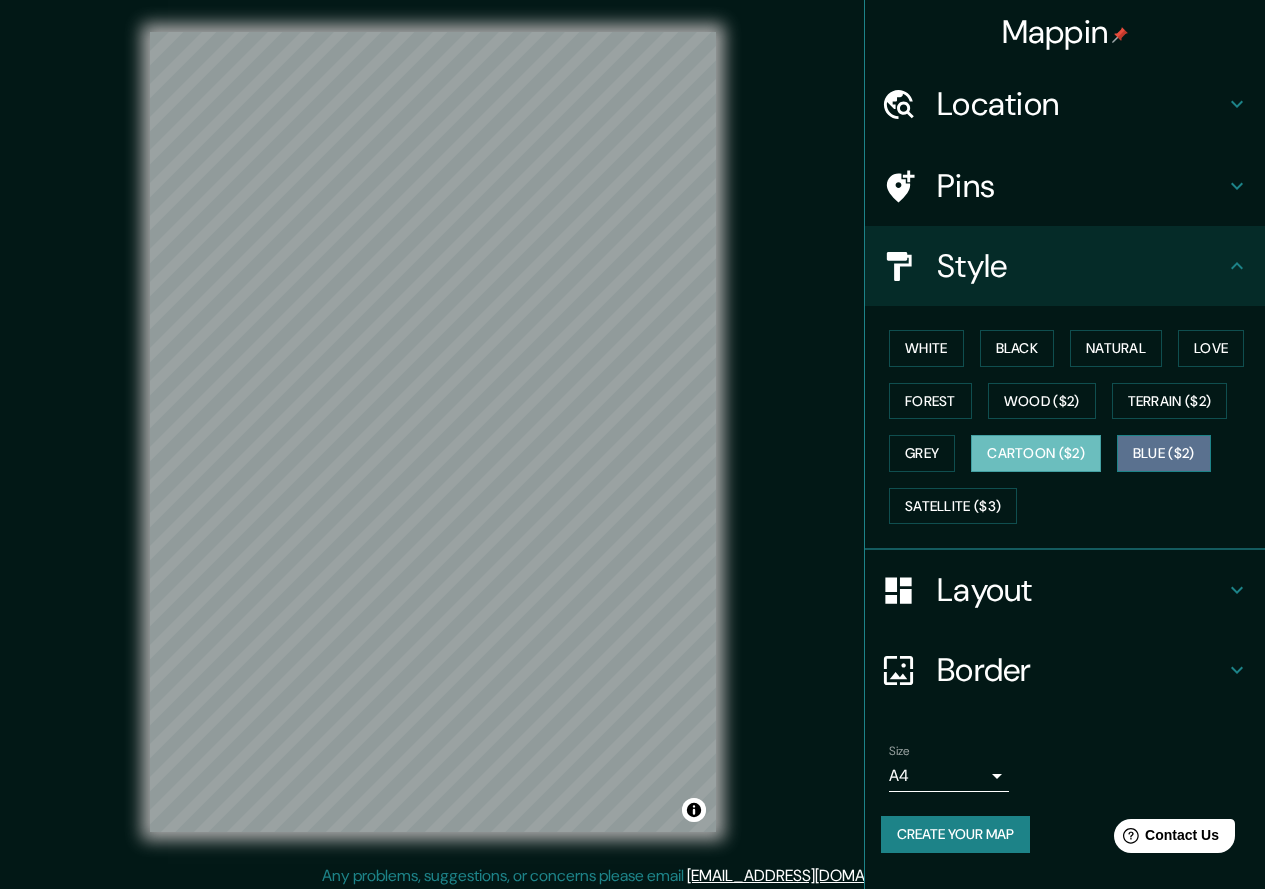 click on "Blue ($2)" at bounding box center (1164, 453) 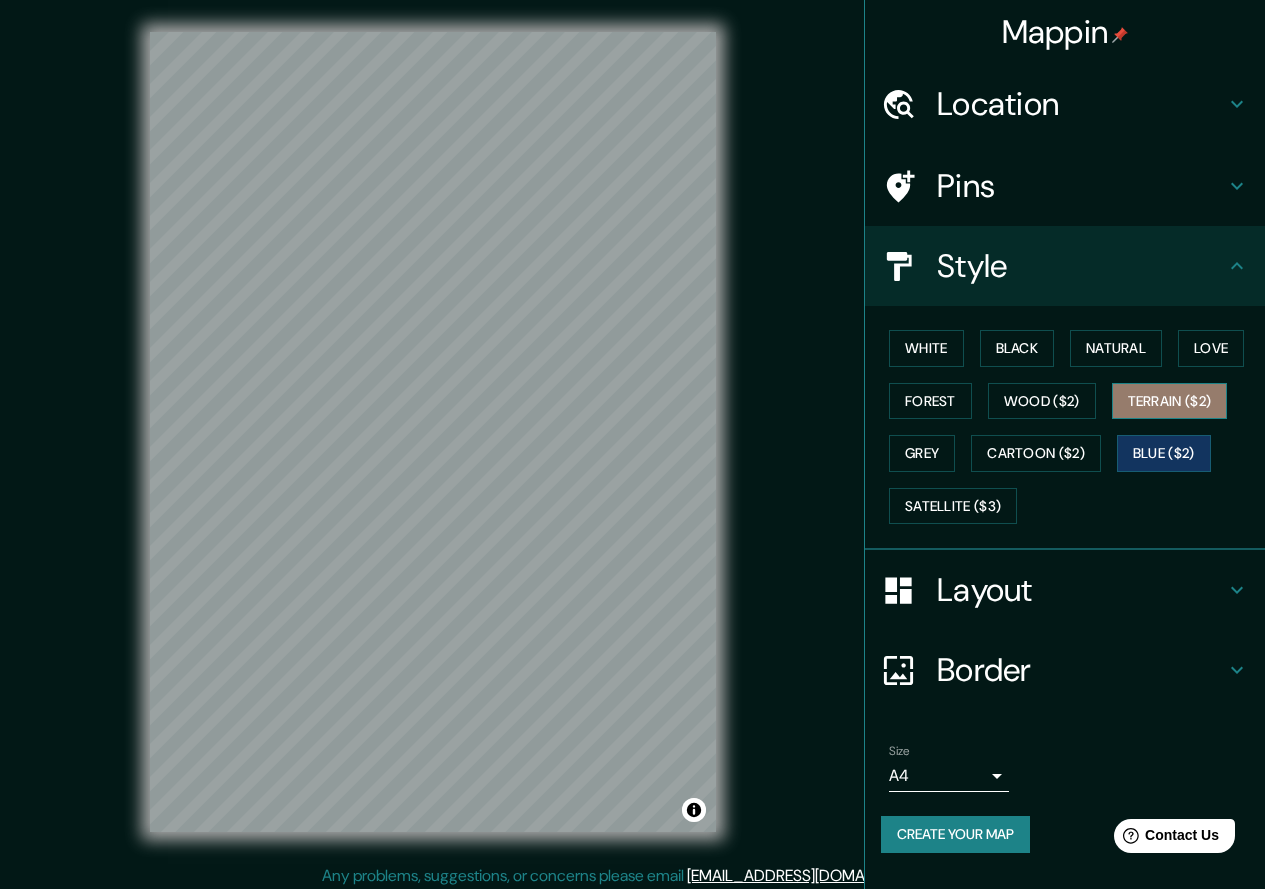 click on "Terrain ($2)" at bounding box center [1170, 401] 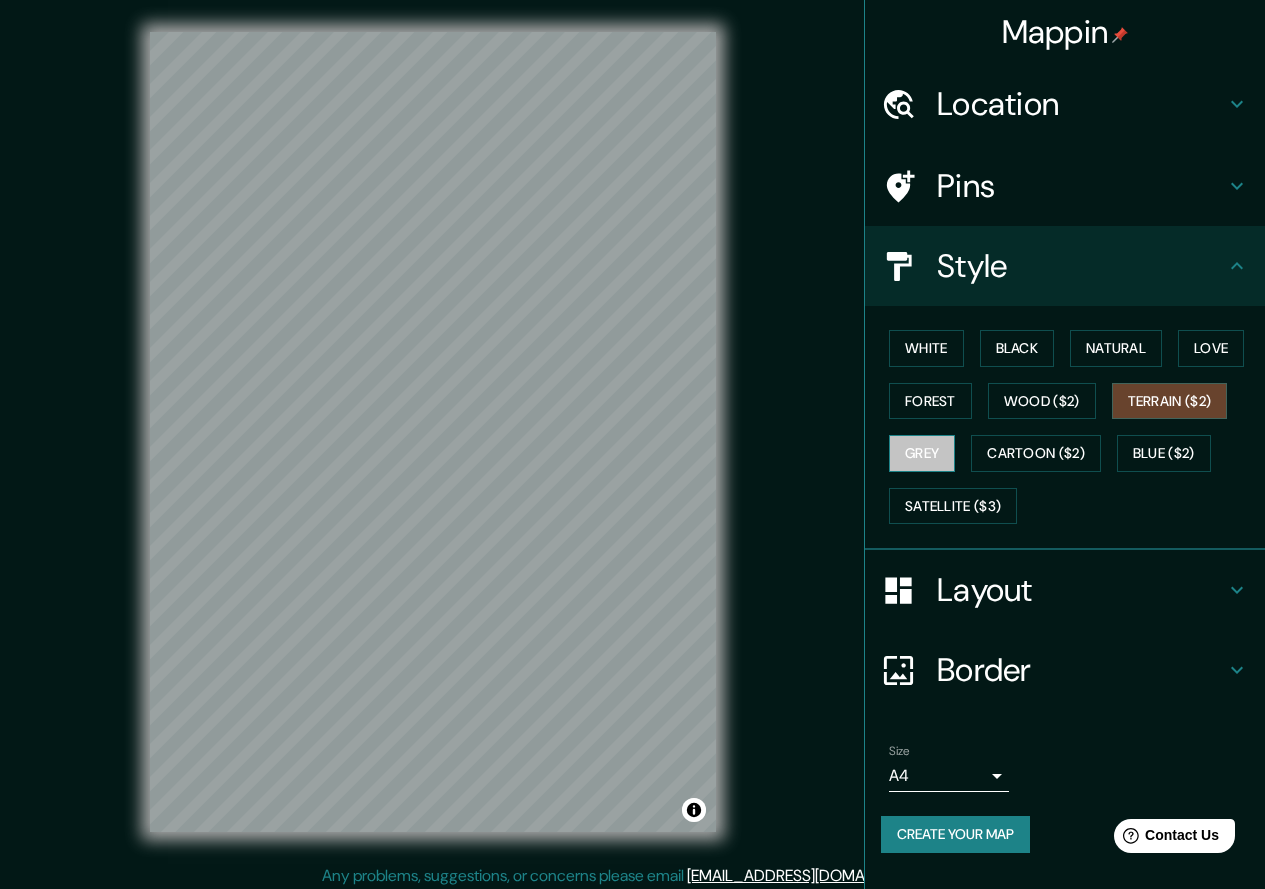 click on "Grey" at bounding box center (922, 453) 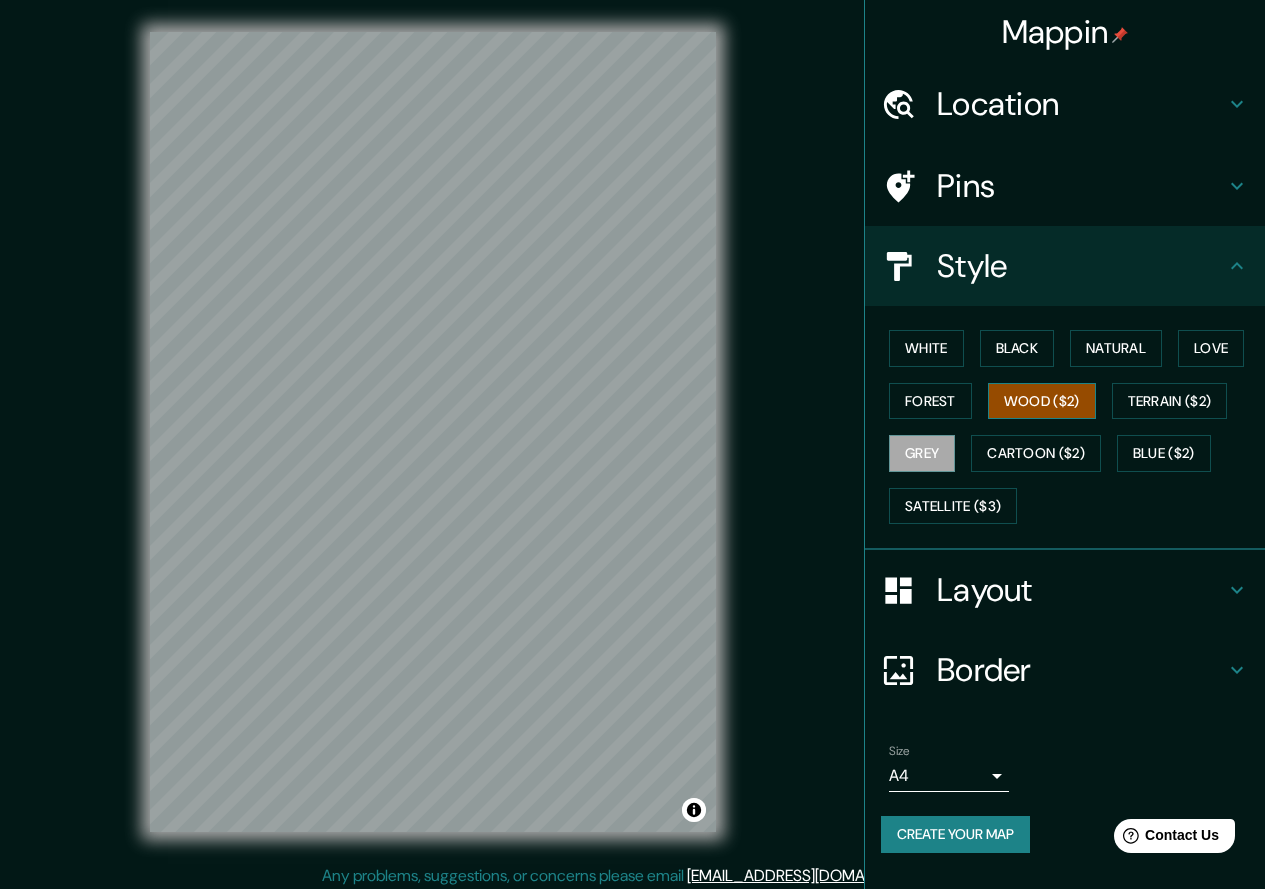 click on "Wood ($2)" at bounding box center [1042, 401] 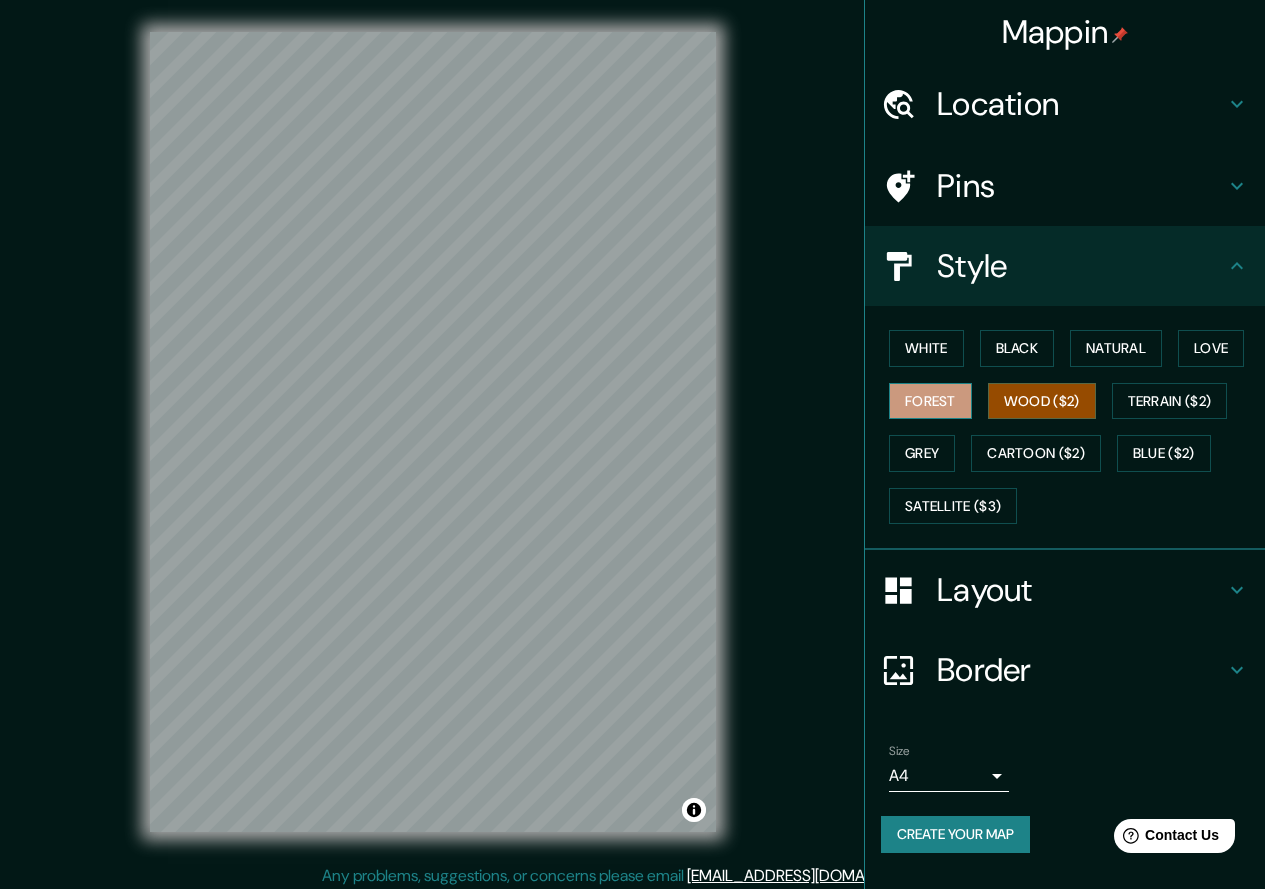 click on "Forest" at bounding box center (930, 401) 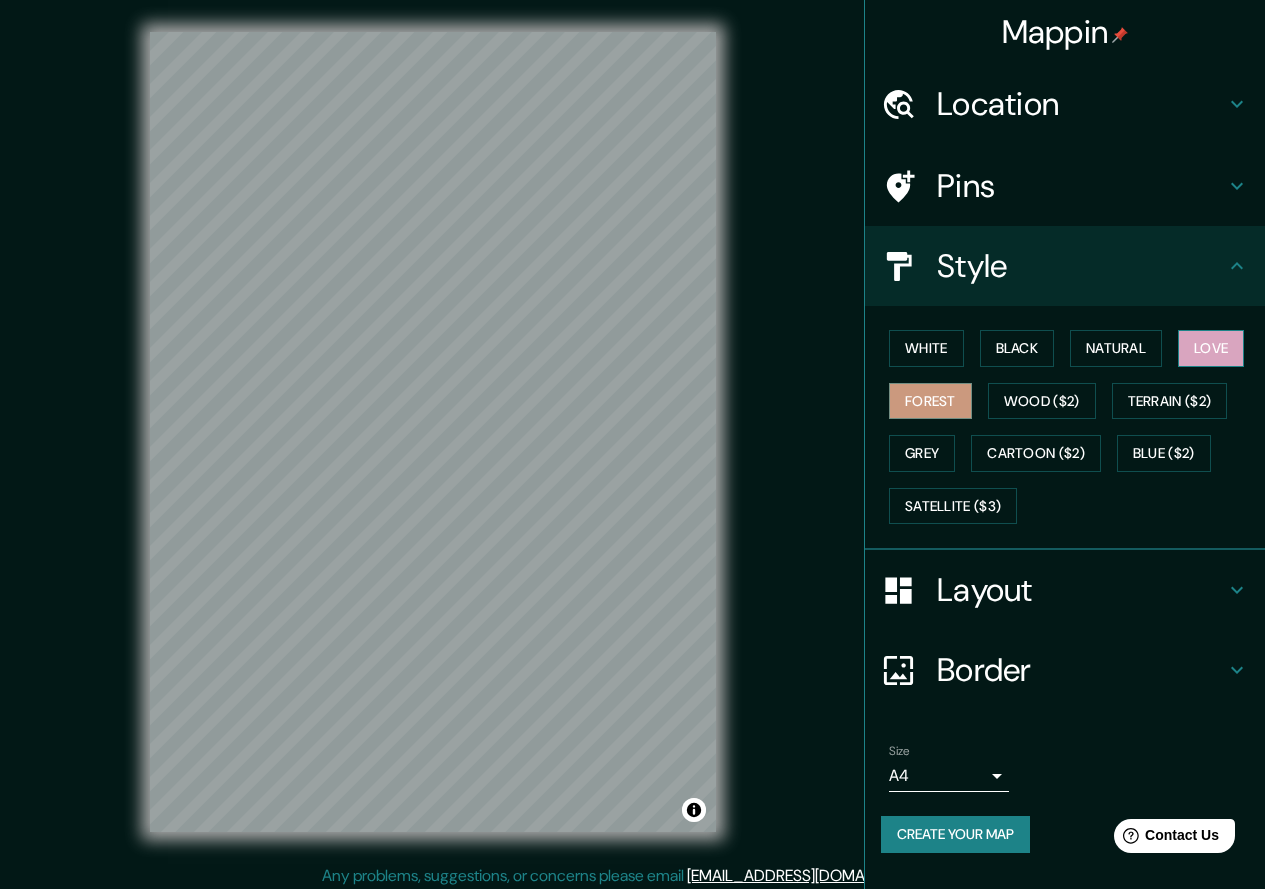 click on "Love" at bounding box center (1211, 348) 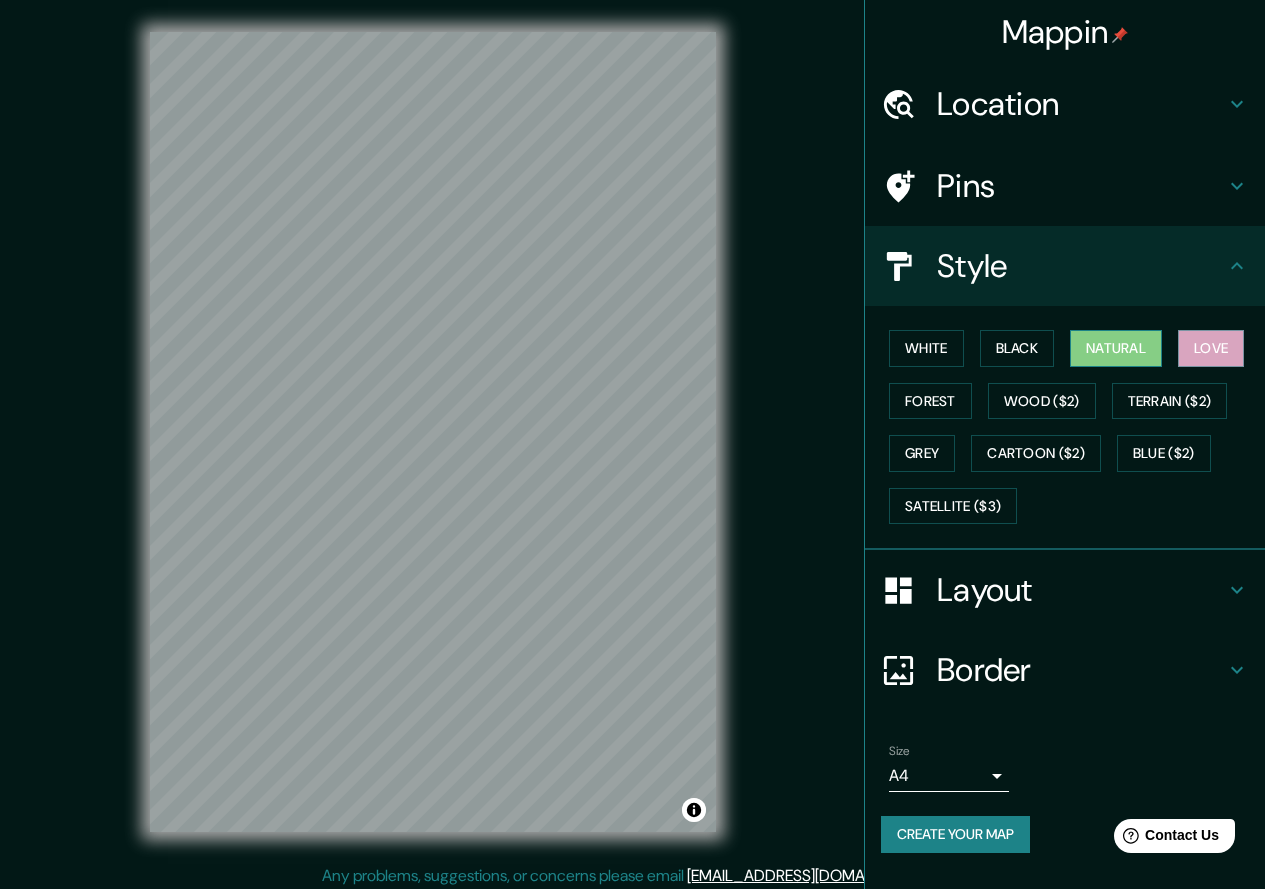 click on "Natural" at bounding box center (1116, 348) 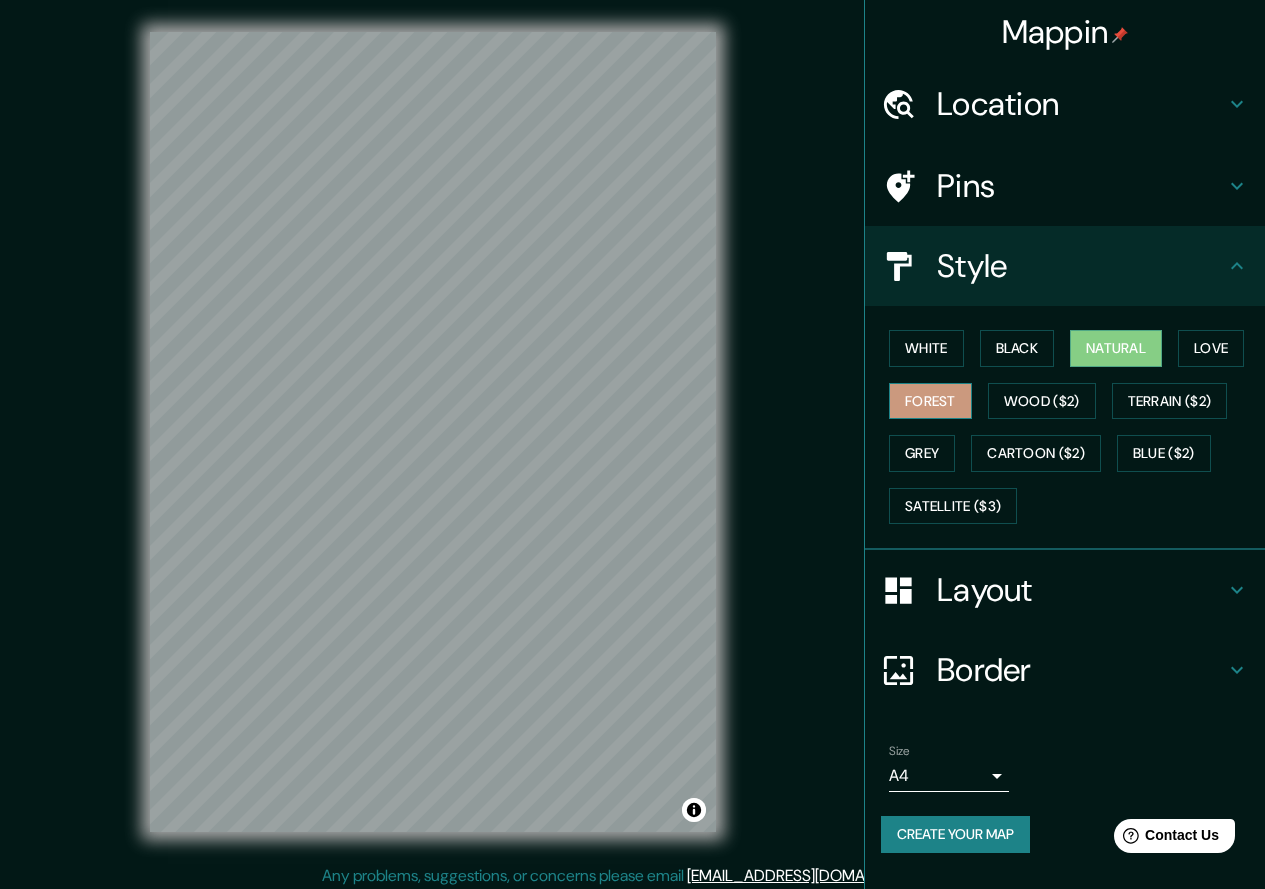click on "Forest" at bounding box center (930, 401) 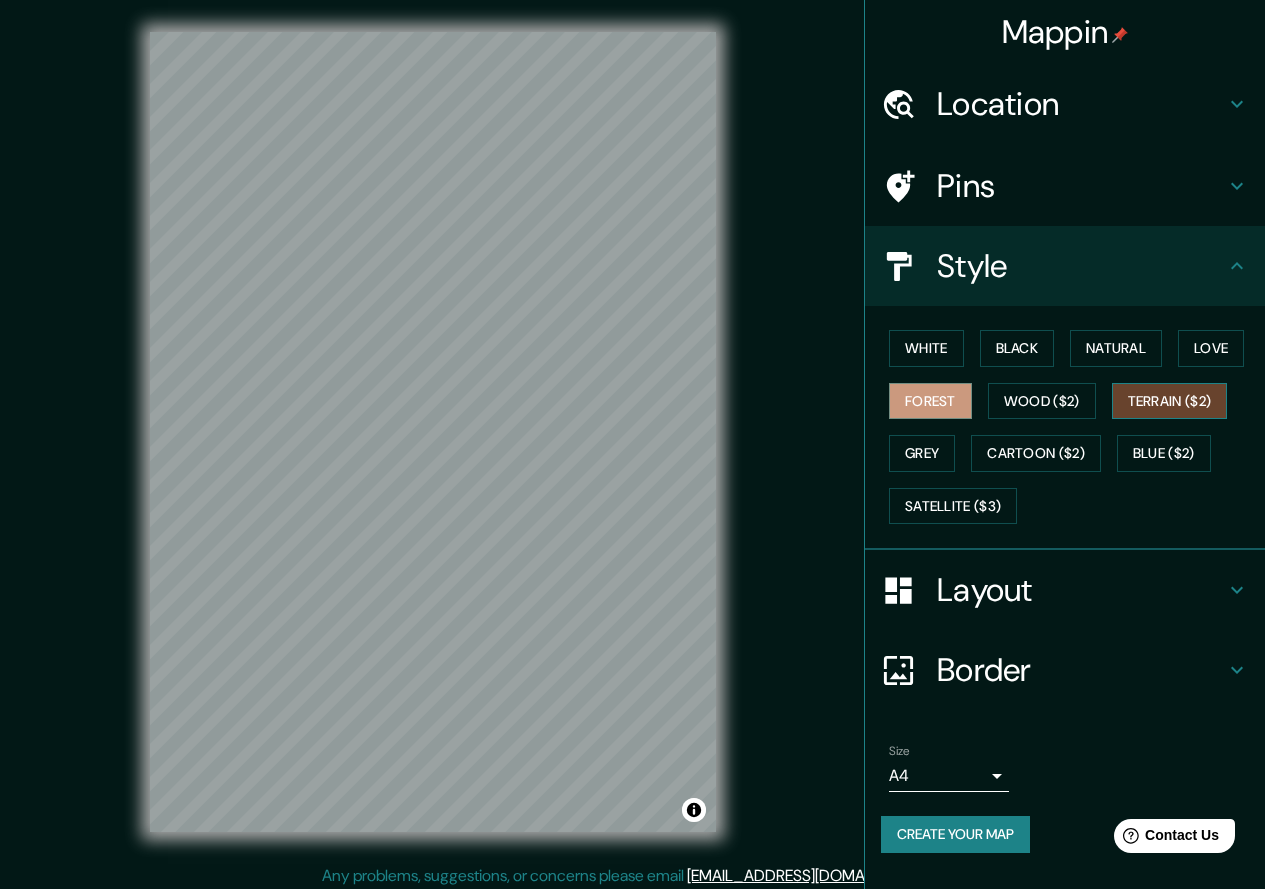 click on "Terrain ($2)" at bounding box center (1170, 401) 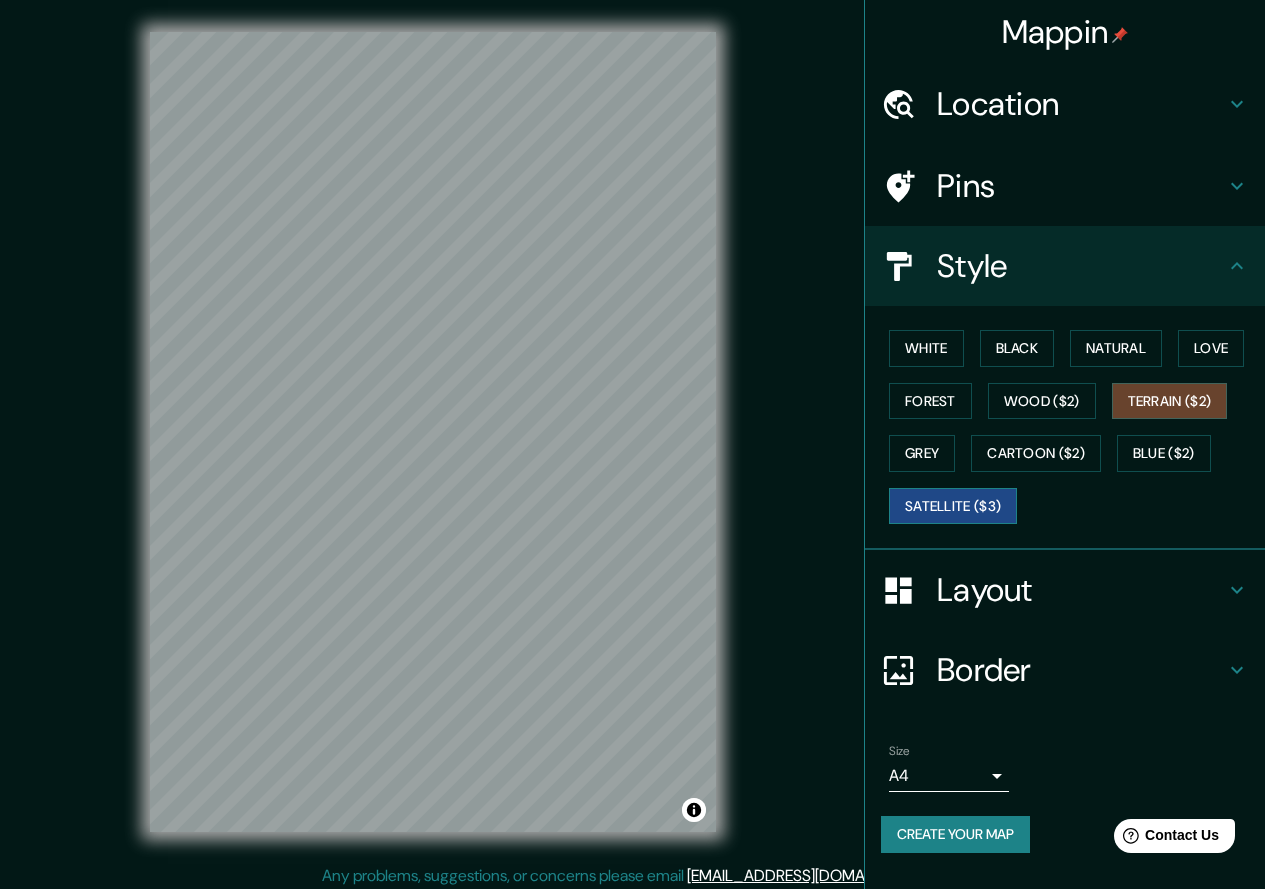 click on "Satellite ($3)" at bounding box center (953, 506) 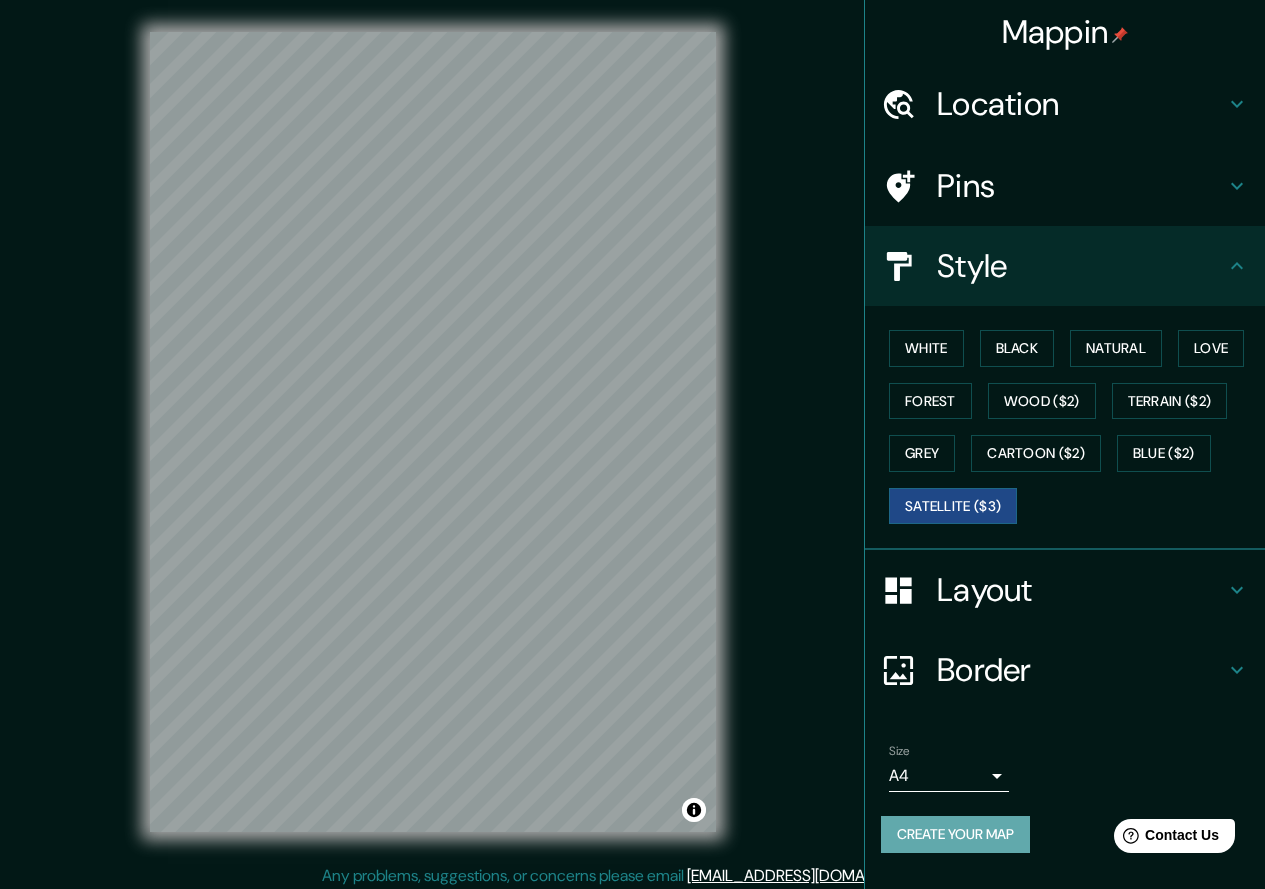 click on "Create your map" at bounding box center [955, 834] 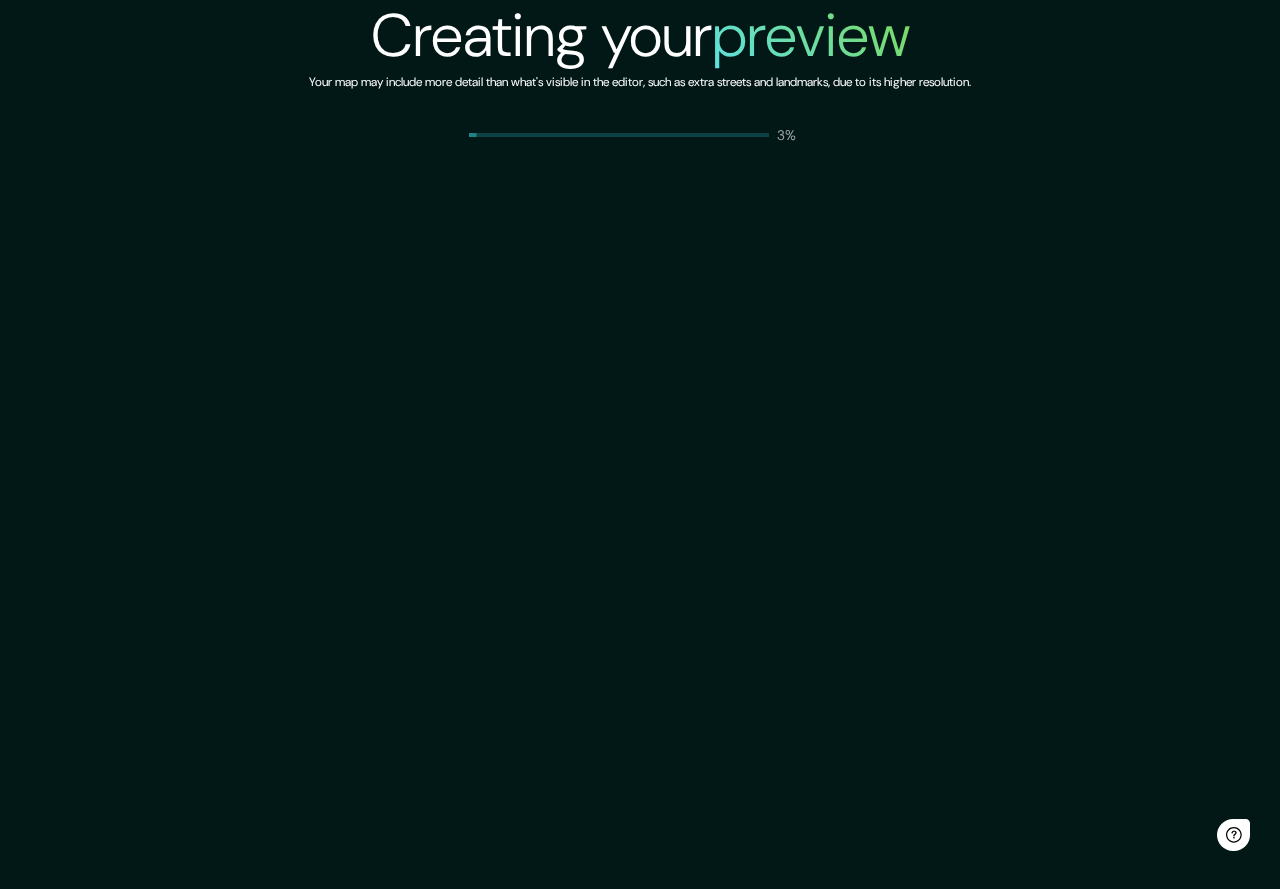 scroll, scrollTop: 0, scrollLeft: 0, axis: both 